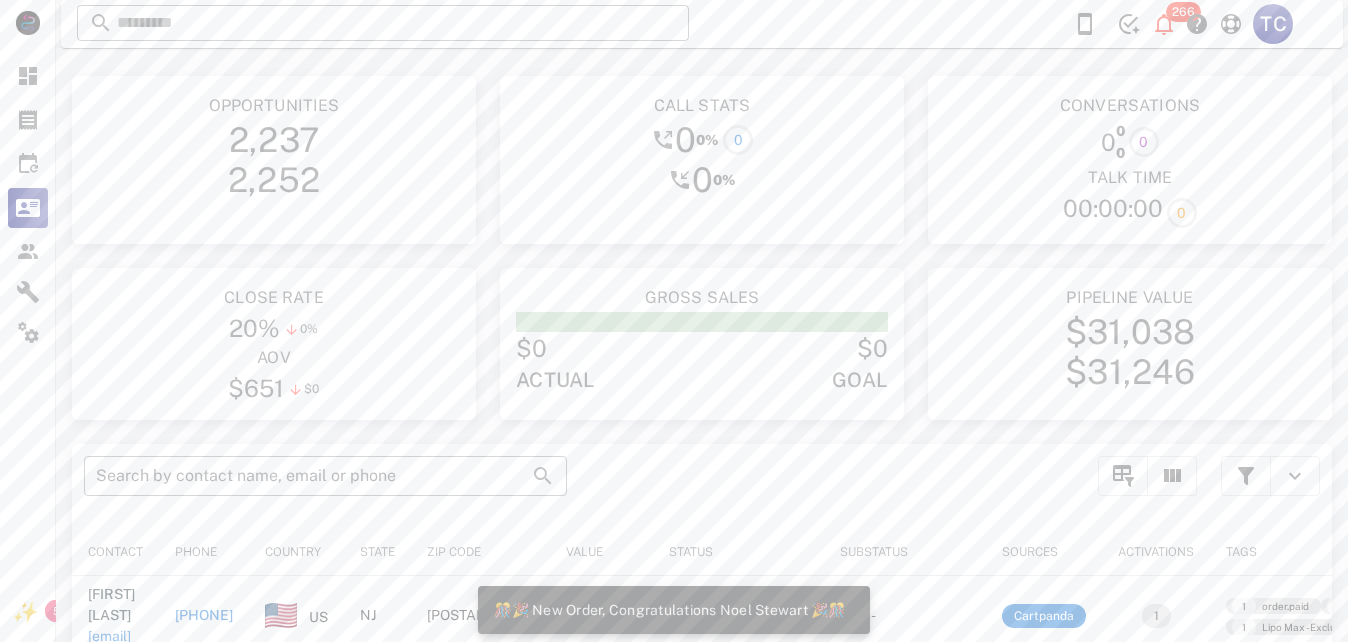 scroll, scrollTop: 0, scrollLeft: 0, axis: both 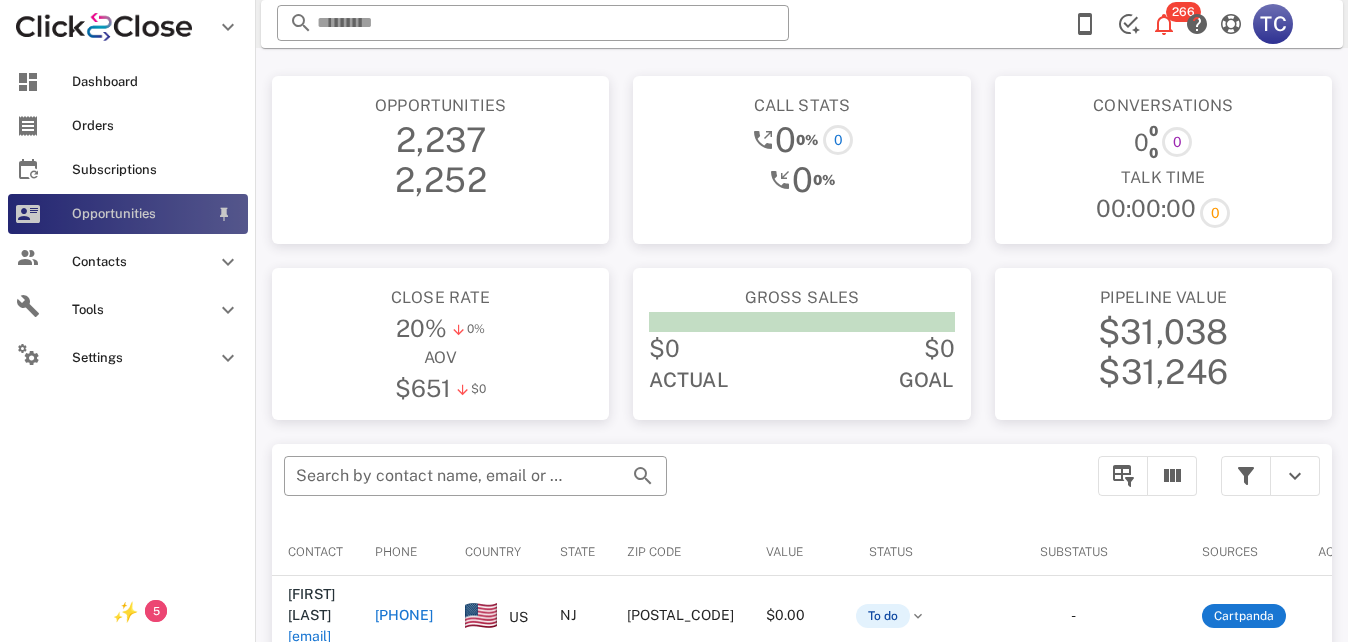 click on "Opportunities" at bounding box center [128, 214] 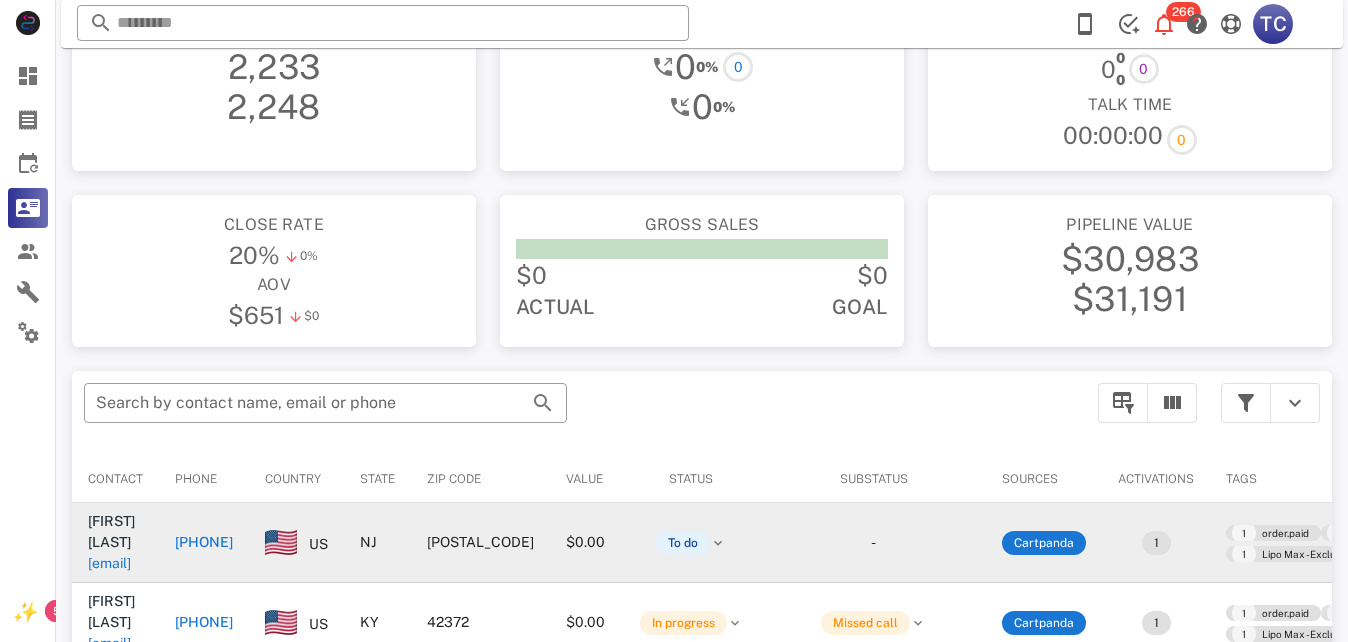 scroll, scrollTop: 200, scrollLeft: 0, axis: vertical 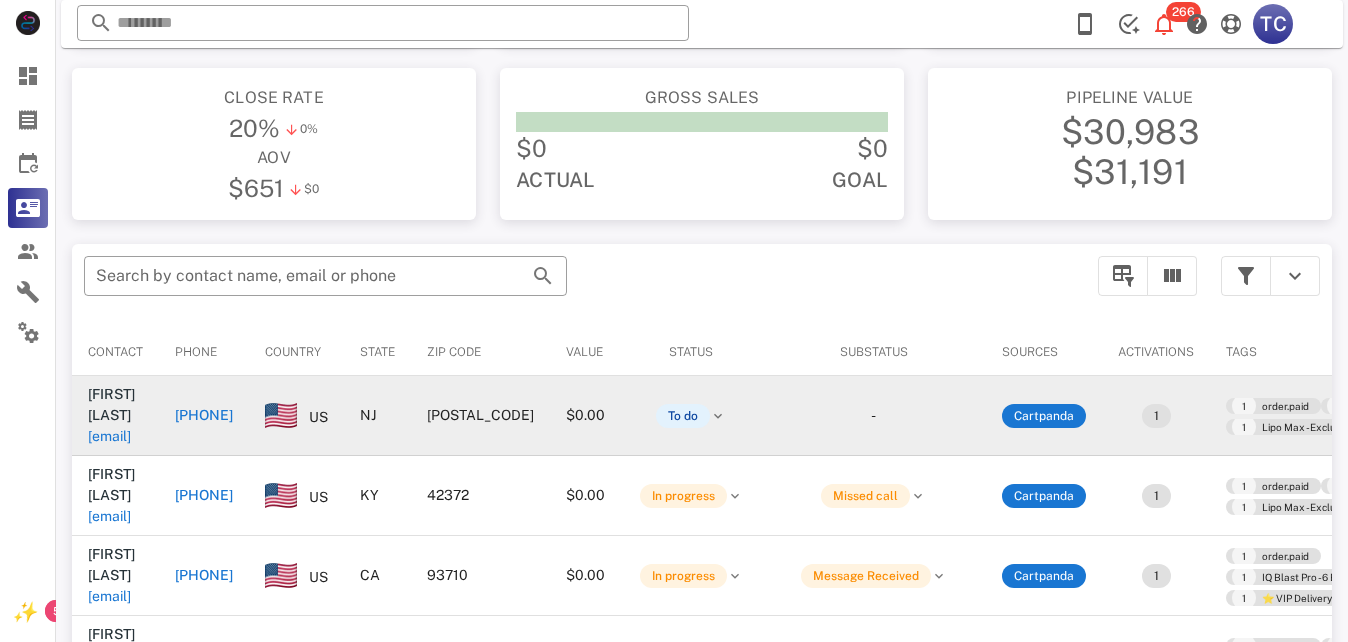 click on "[PHONE]" at bounding box center [204, 415] 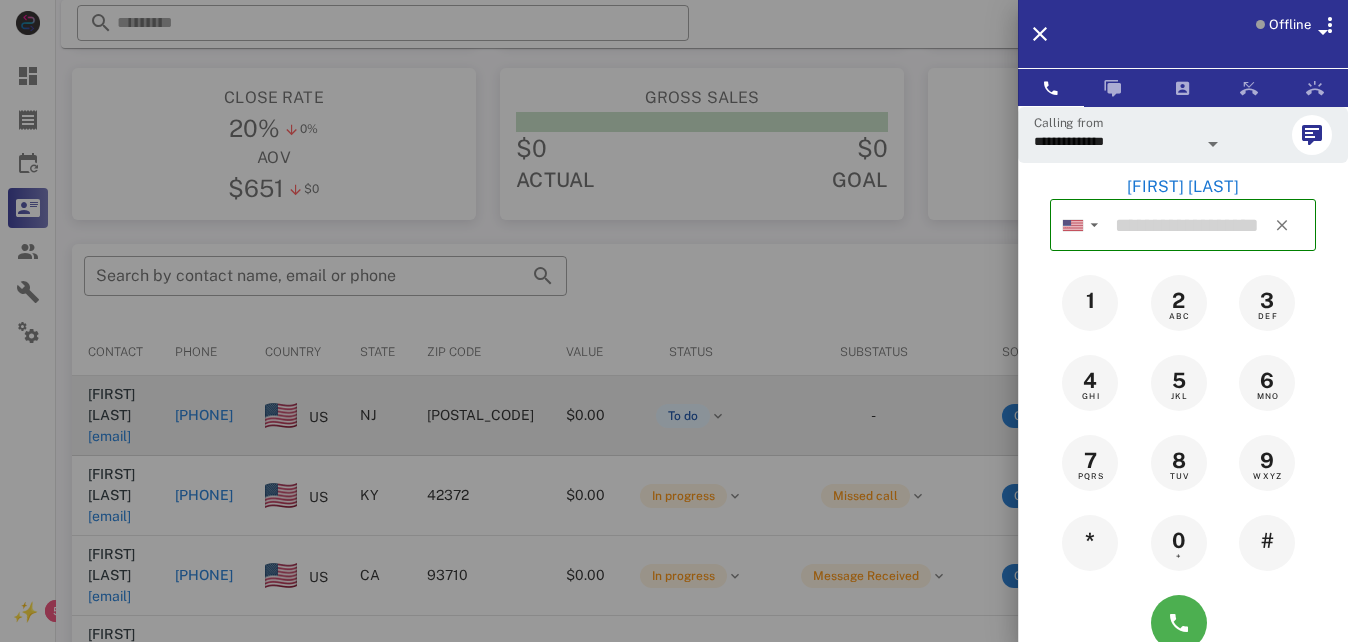 type on "**********" 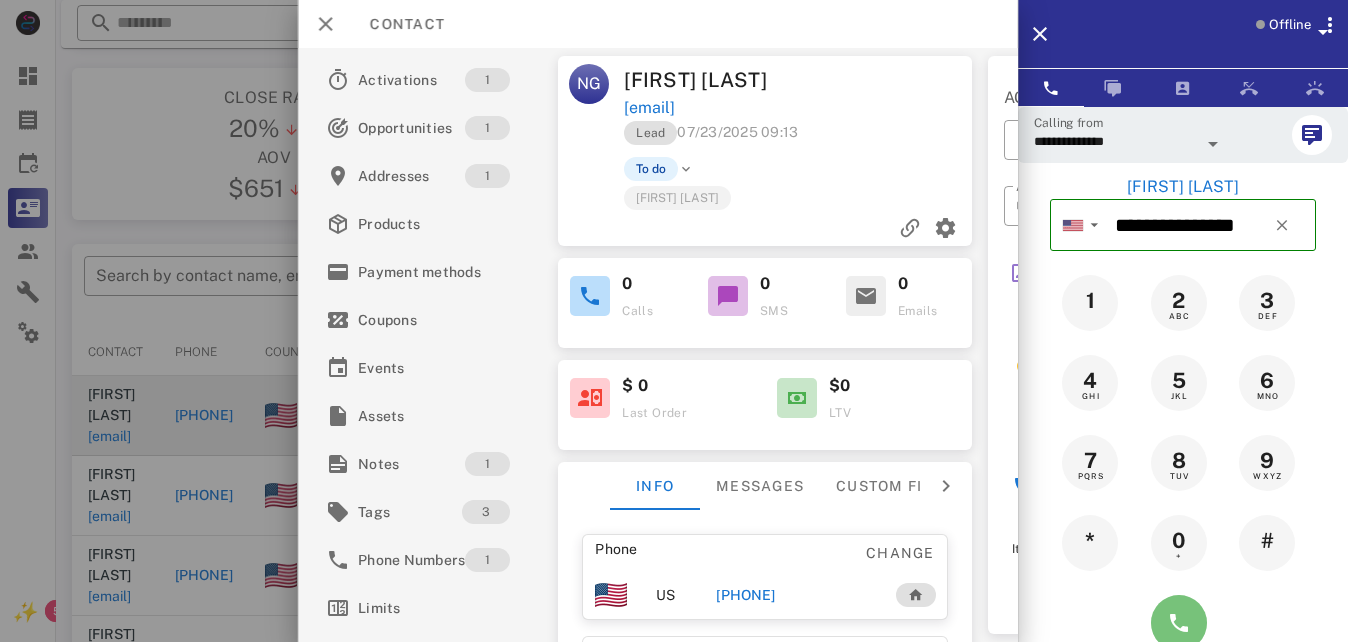 click at bounding box center (1179, 623) 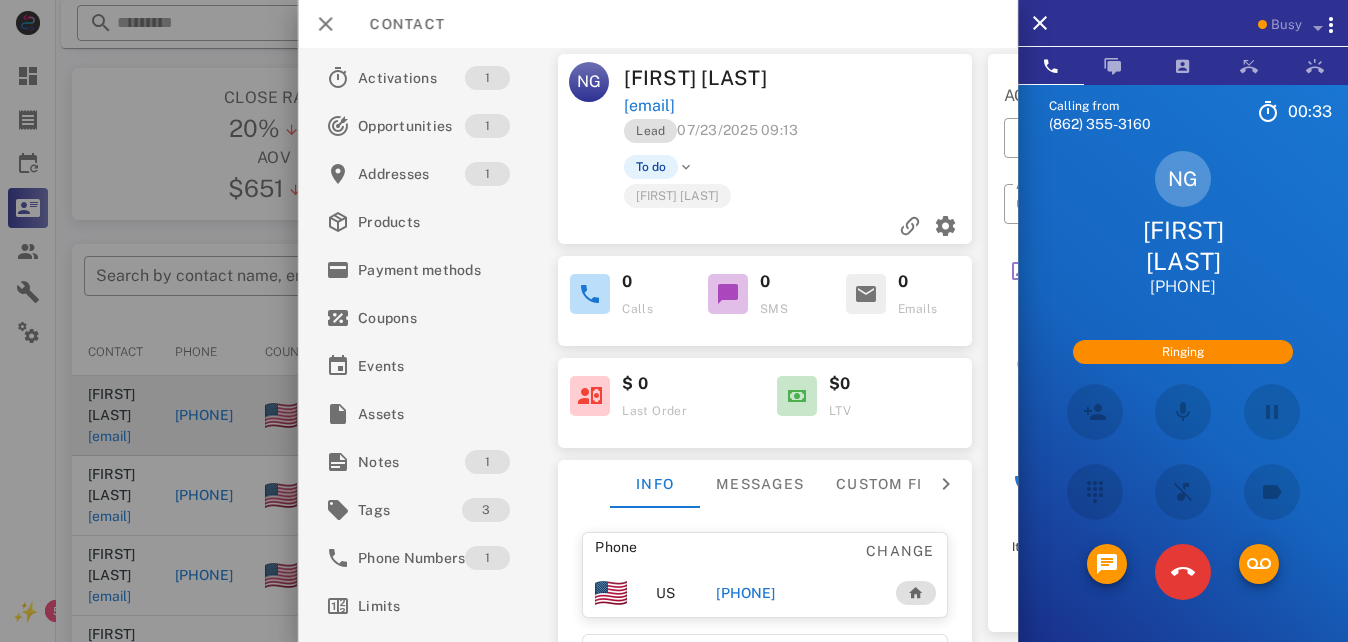 scroll, scrollTop: 0, scrollLeft: 0, axis: both 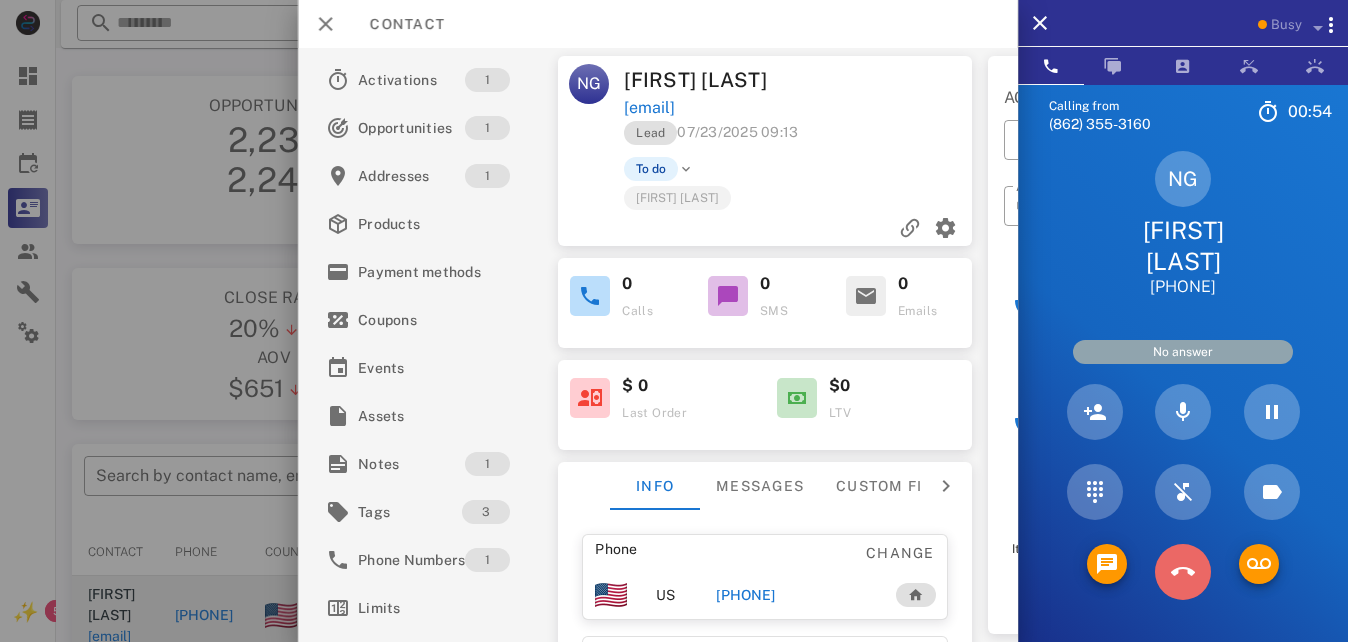 click at bounding box center (1183, 572) 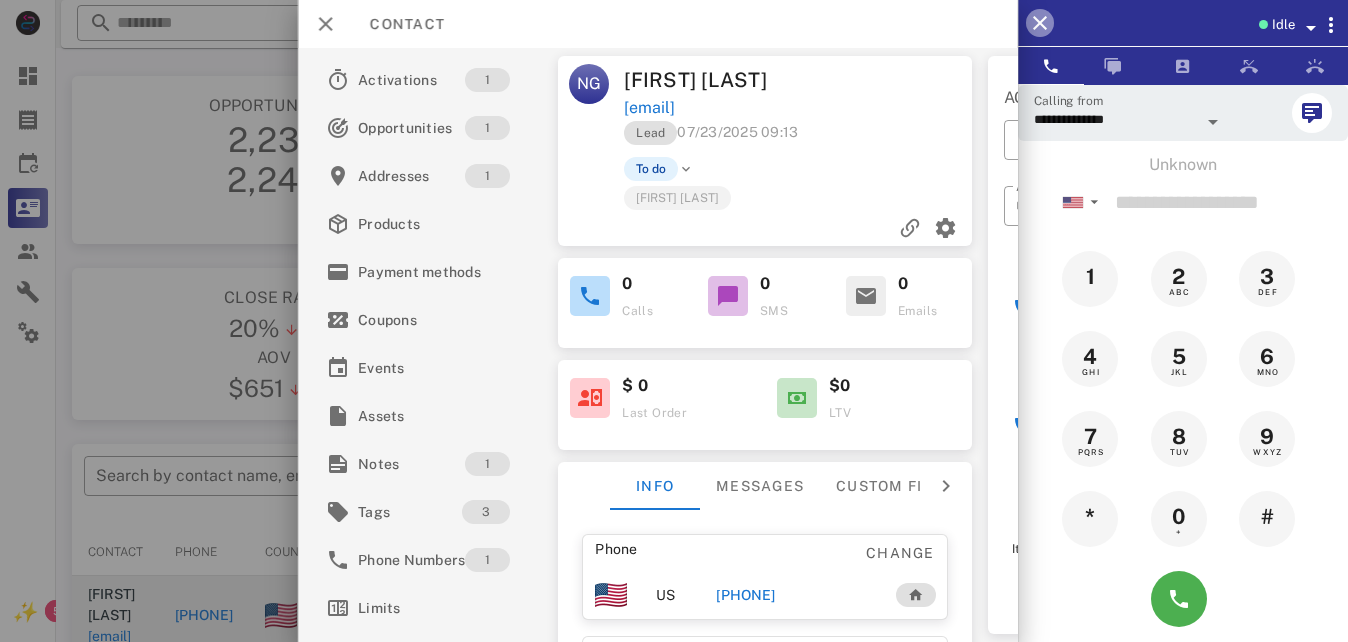 click at bounding box center (1040, 23) 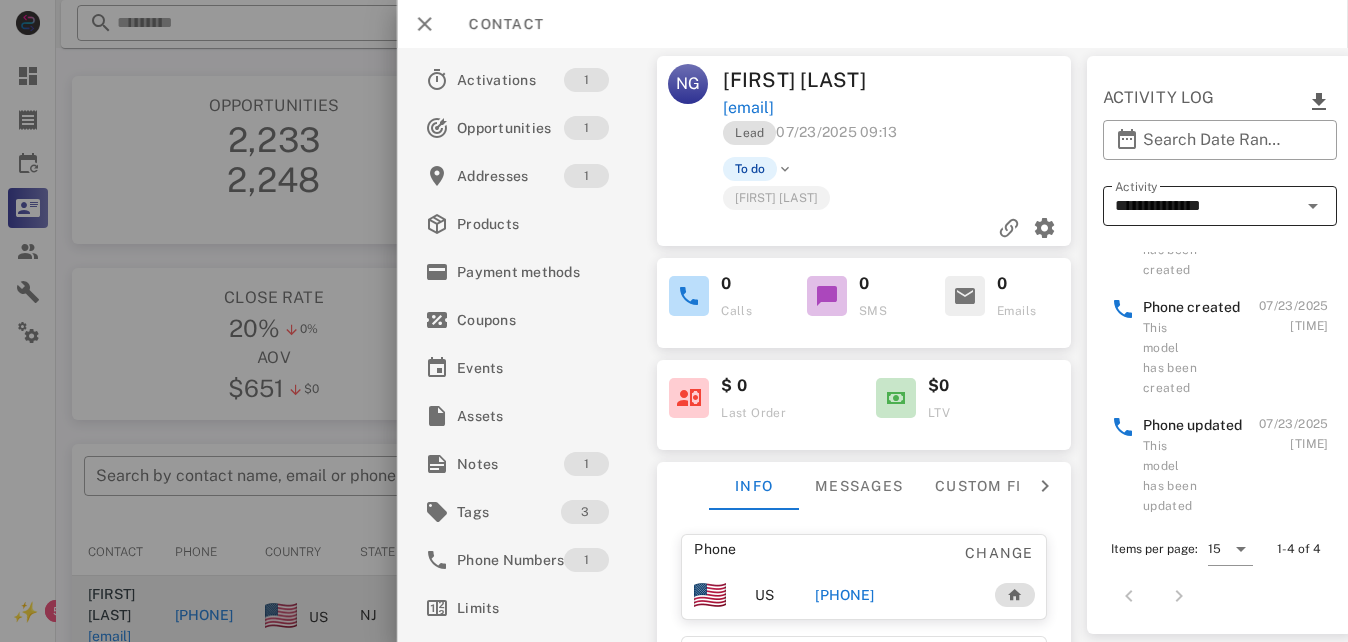 click at bounding box center (1313, 206) 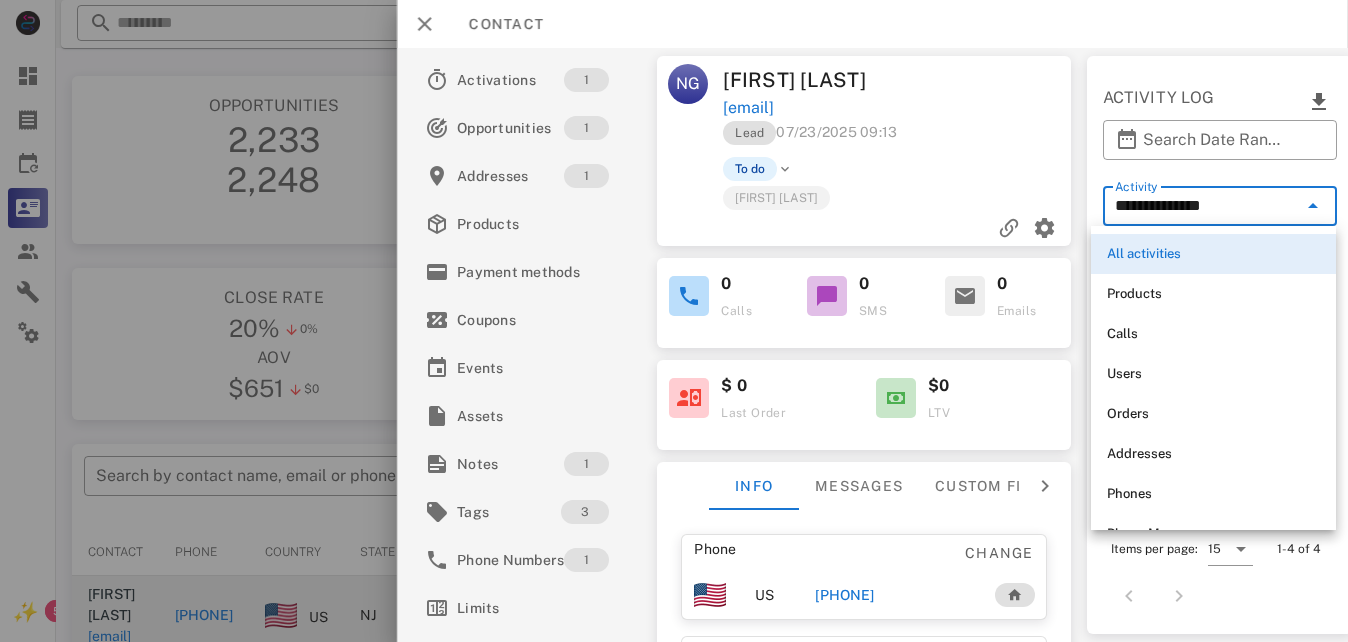 click at bounding box center (1313, 206) 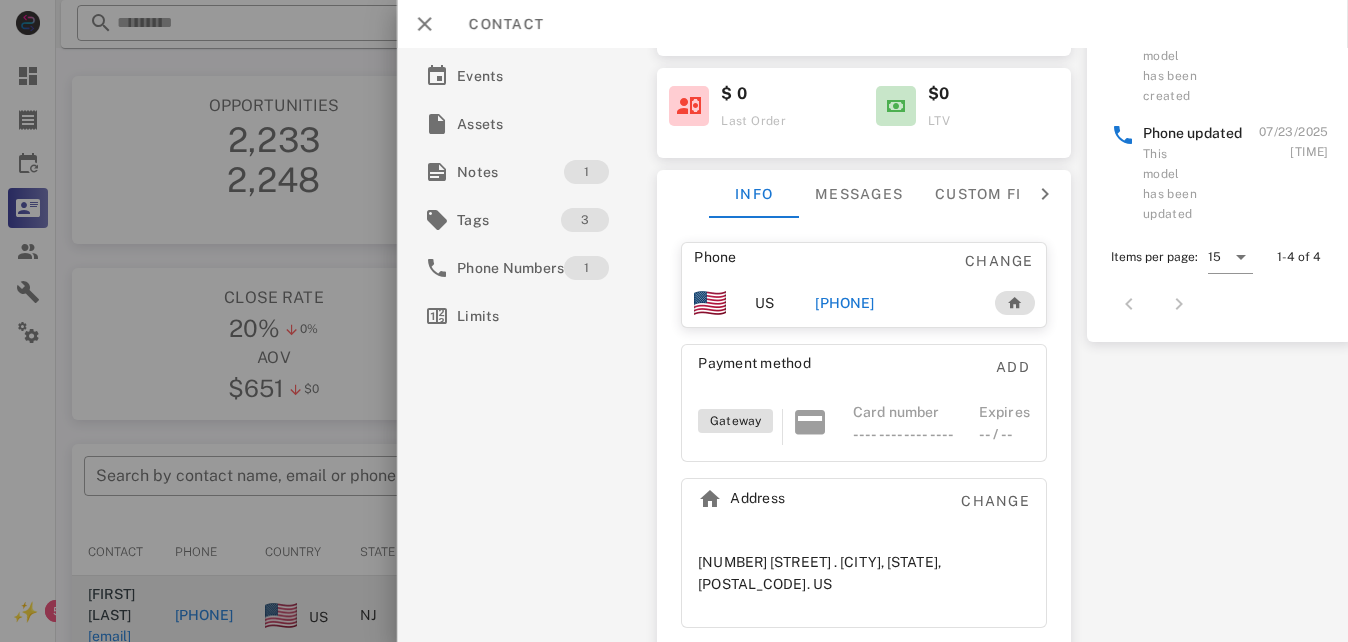 scroll, scrollTop: 312, scrollLeft: 0, axis: vertical 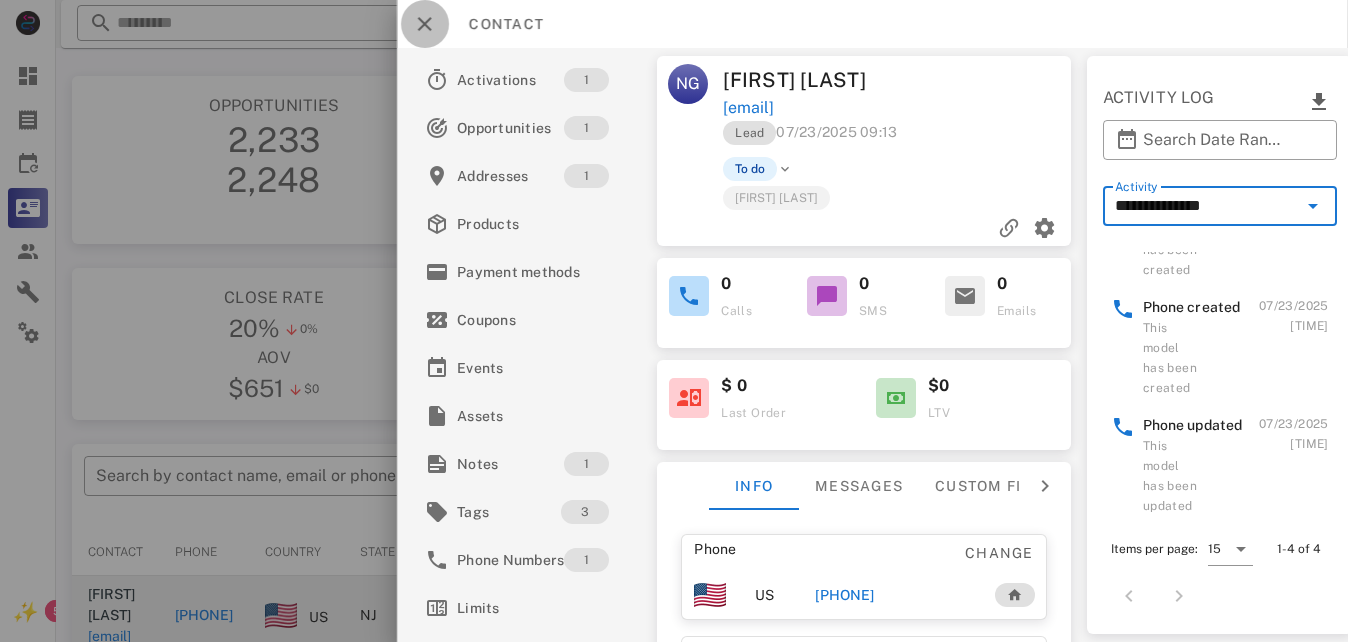 click at bounding box center (425, 24) 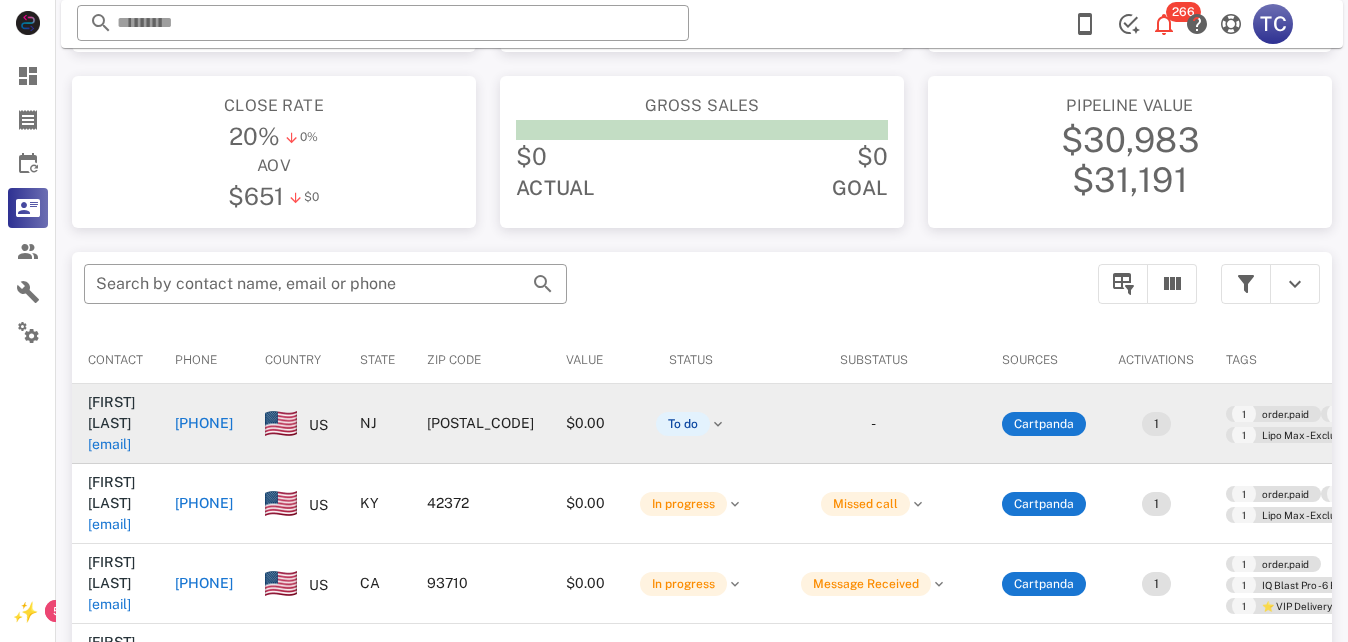 scroll, scrollTop: 200, scrollLeft: 0, axis: vertical 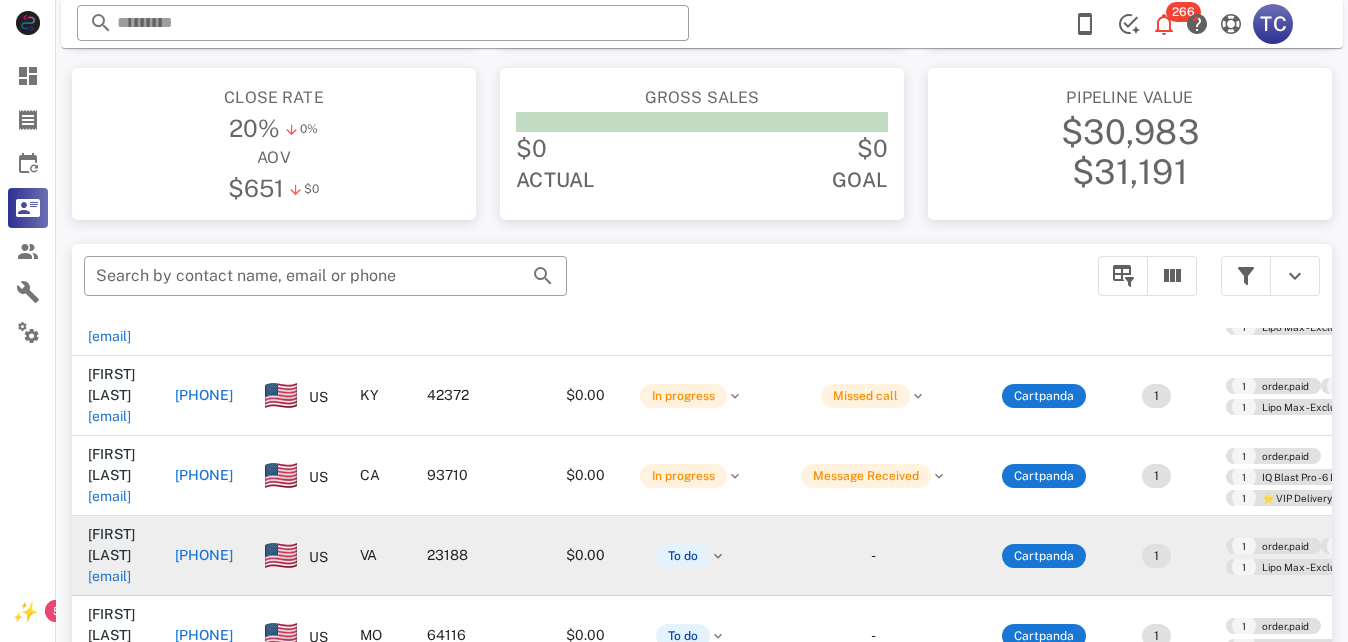 click on "+17572203996" at bounding box center (204, 555) 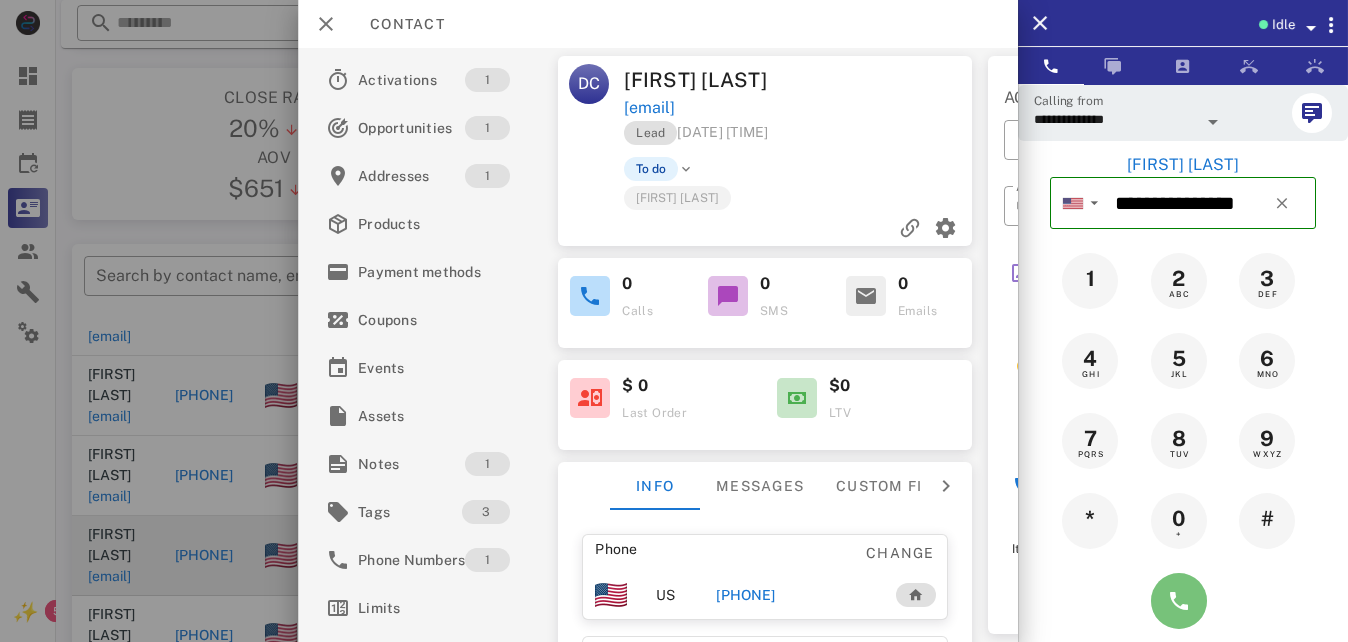 click at bounding box center [1179, 601] 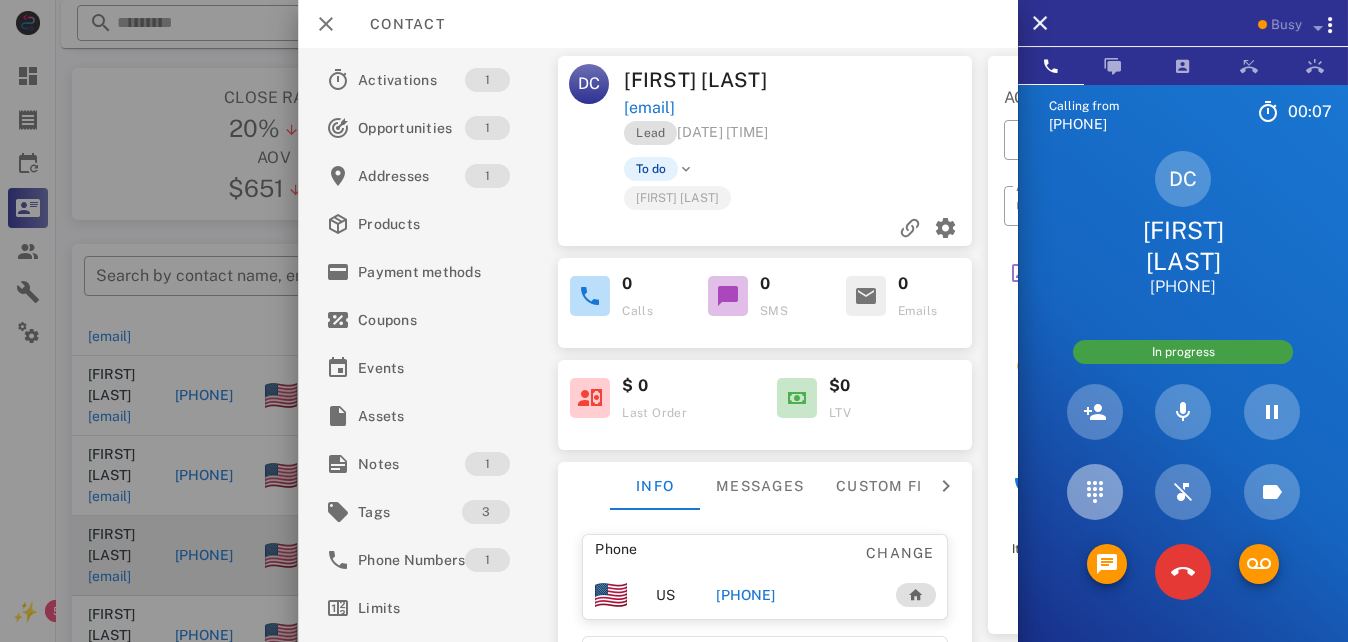 click at bounding box center [1095, 492] 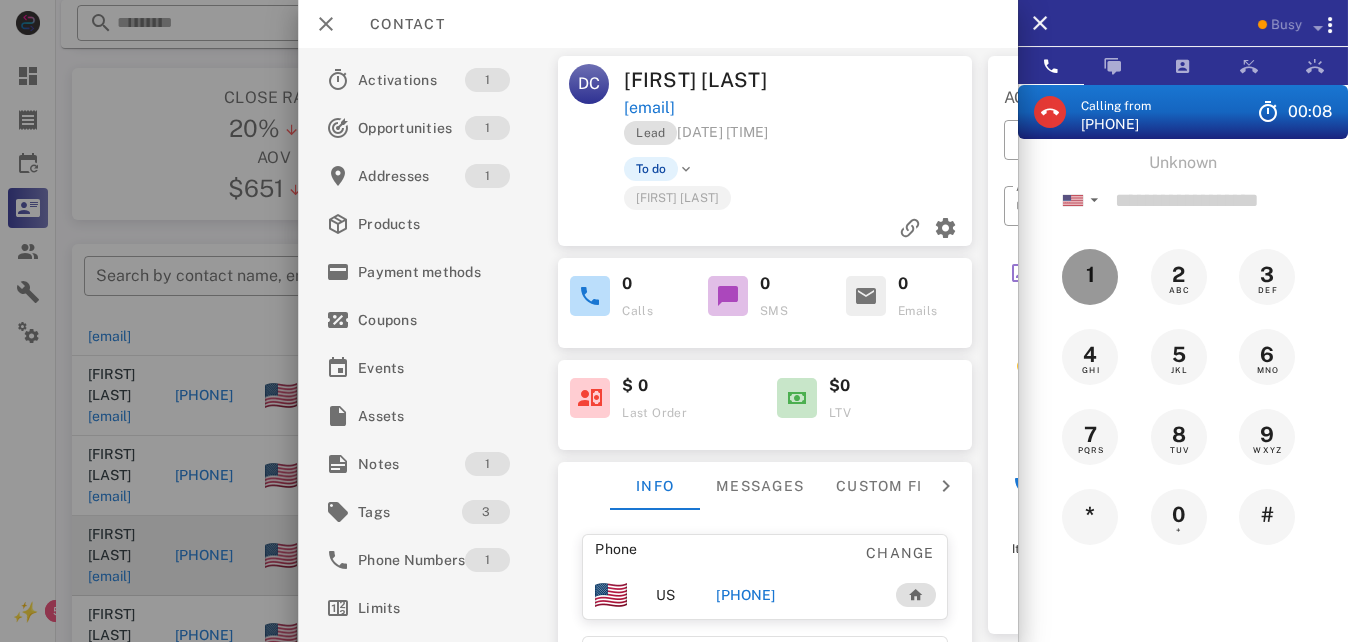 click on "1" at bounding box center (1091, 275) 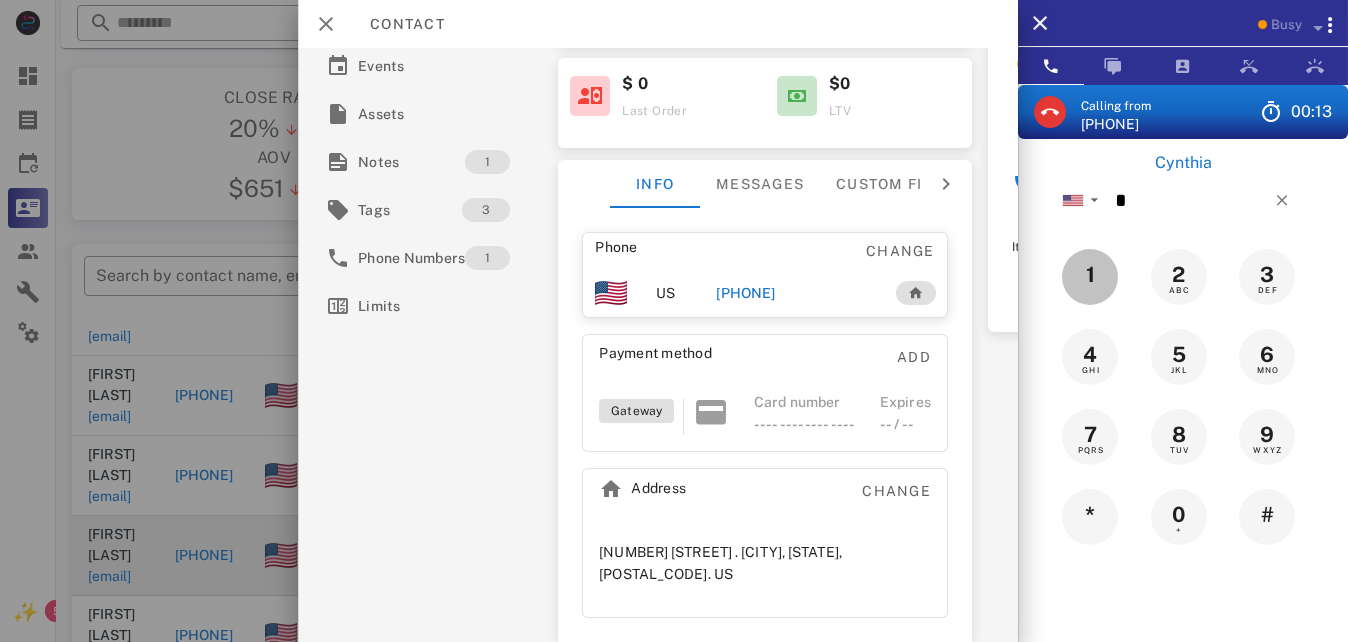 scroll, scrollTop: 344, scrollLeft: 0, axis: vertical 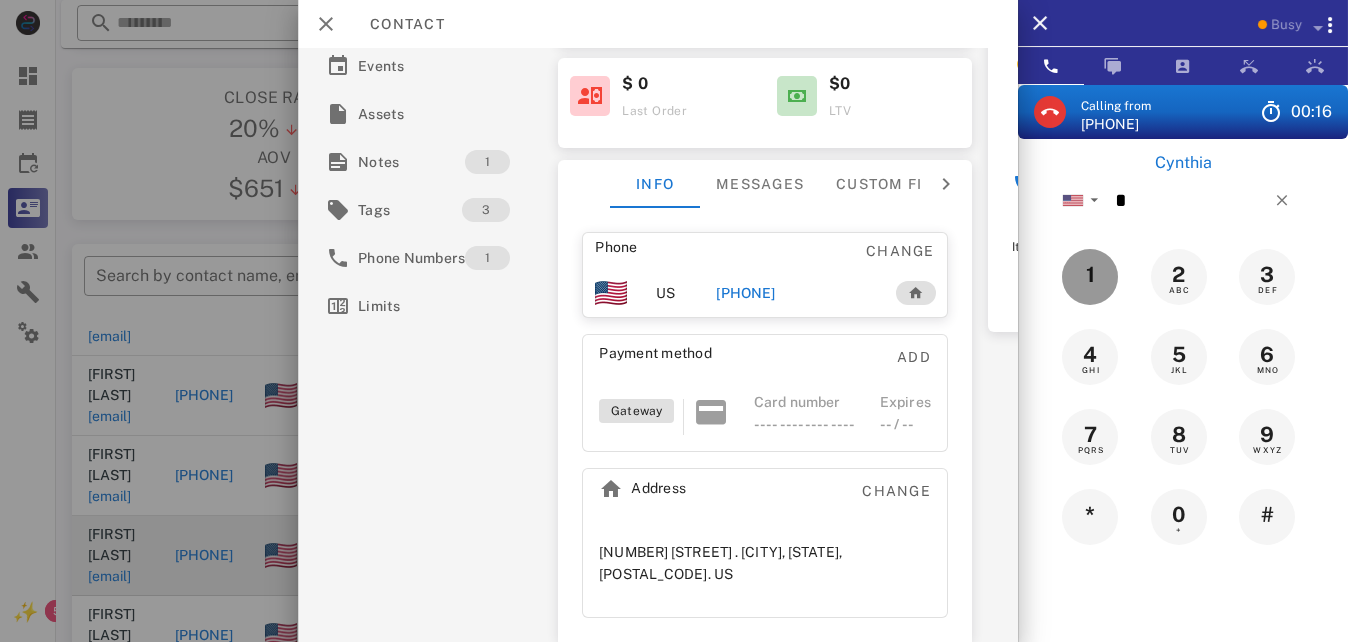 click on "1" at bounding box center [1090, 275] 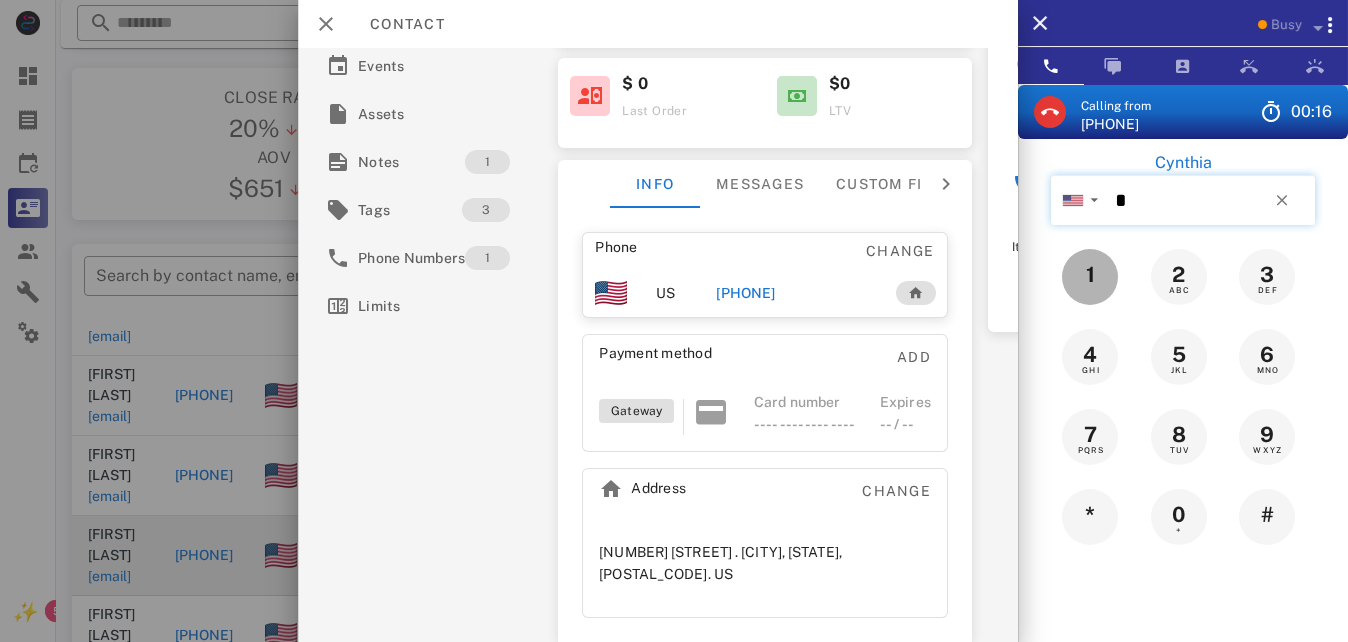 type on "**" 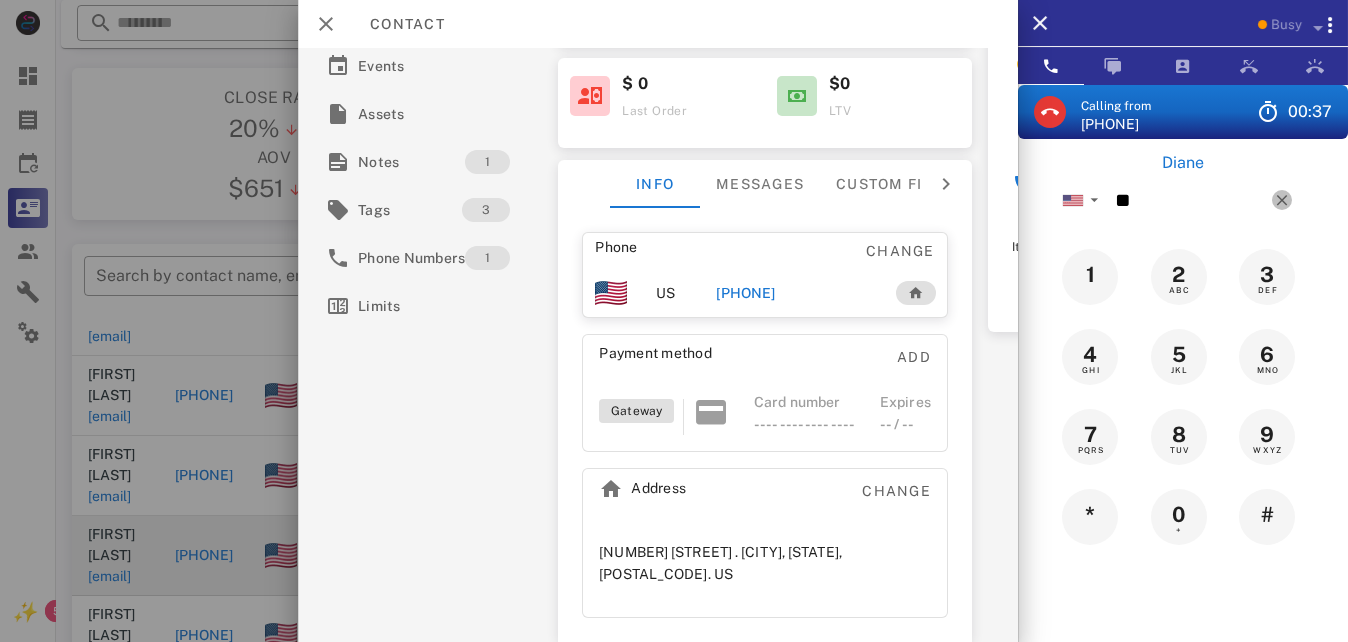 click at bounding box center [1282, 200] 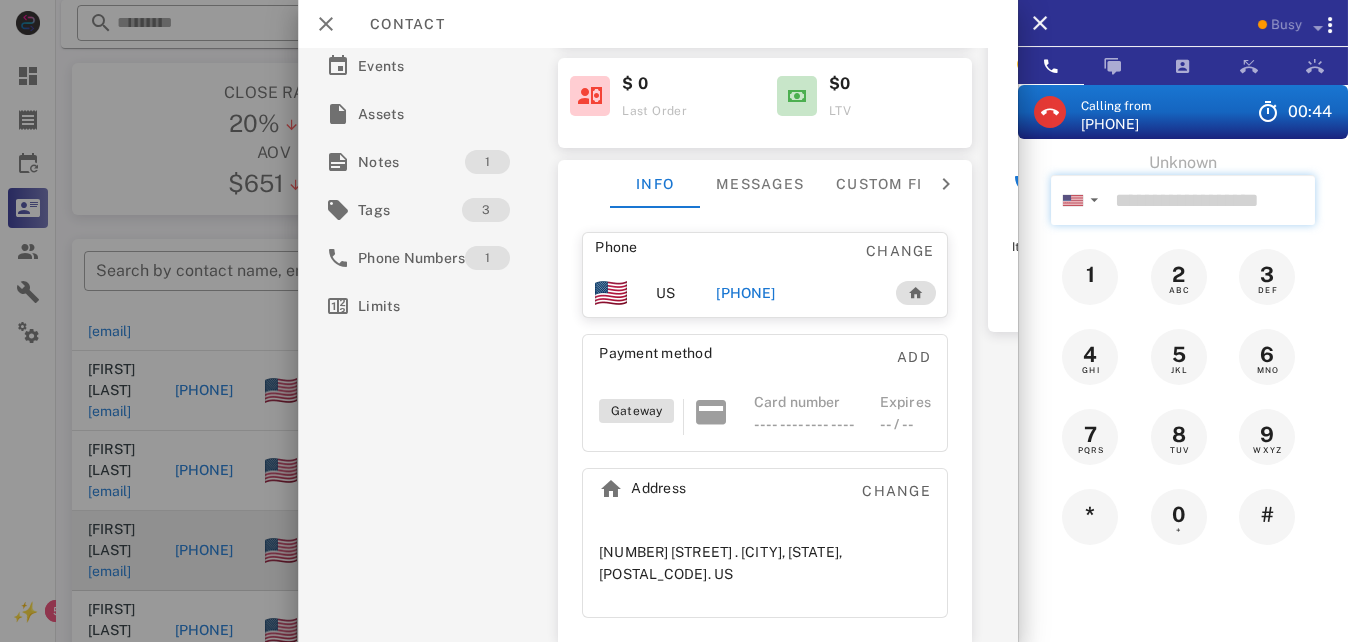scroll, scrollTop: 0, scrollLeft: 0, axis: both 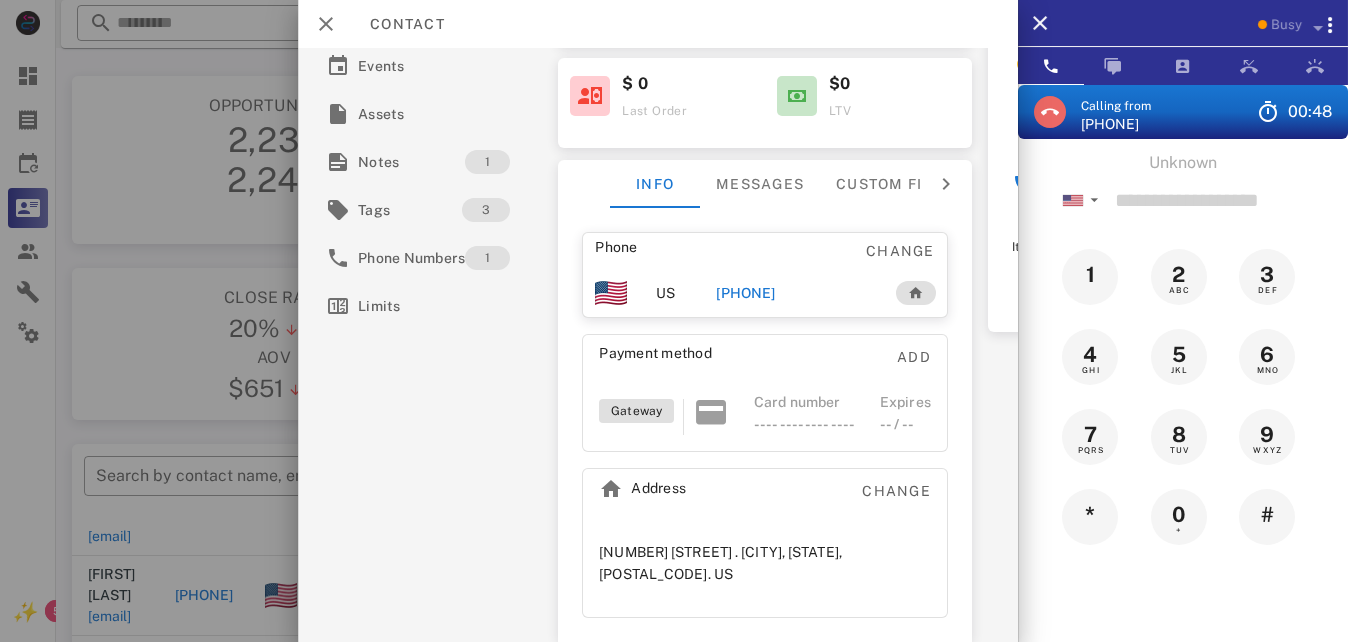 click at bounding box center [1050, 112] 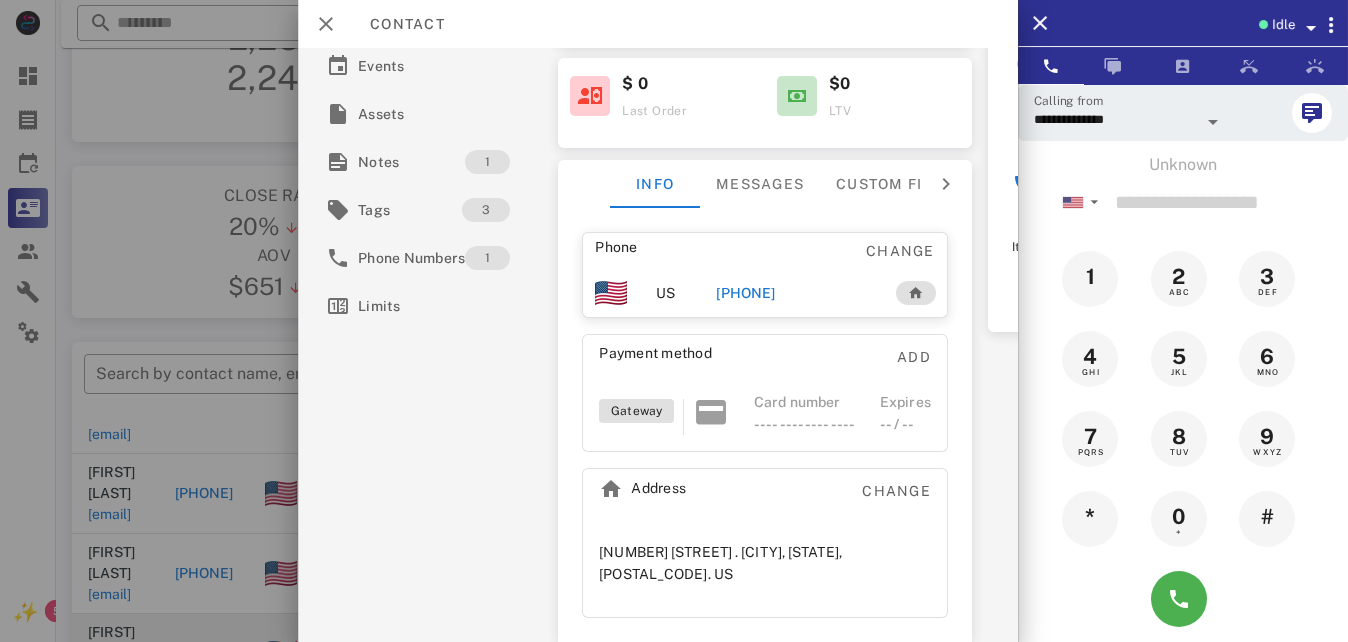 scroll, scrollTop: 380, scrollLeft: 0, axis: vertical 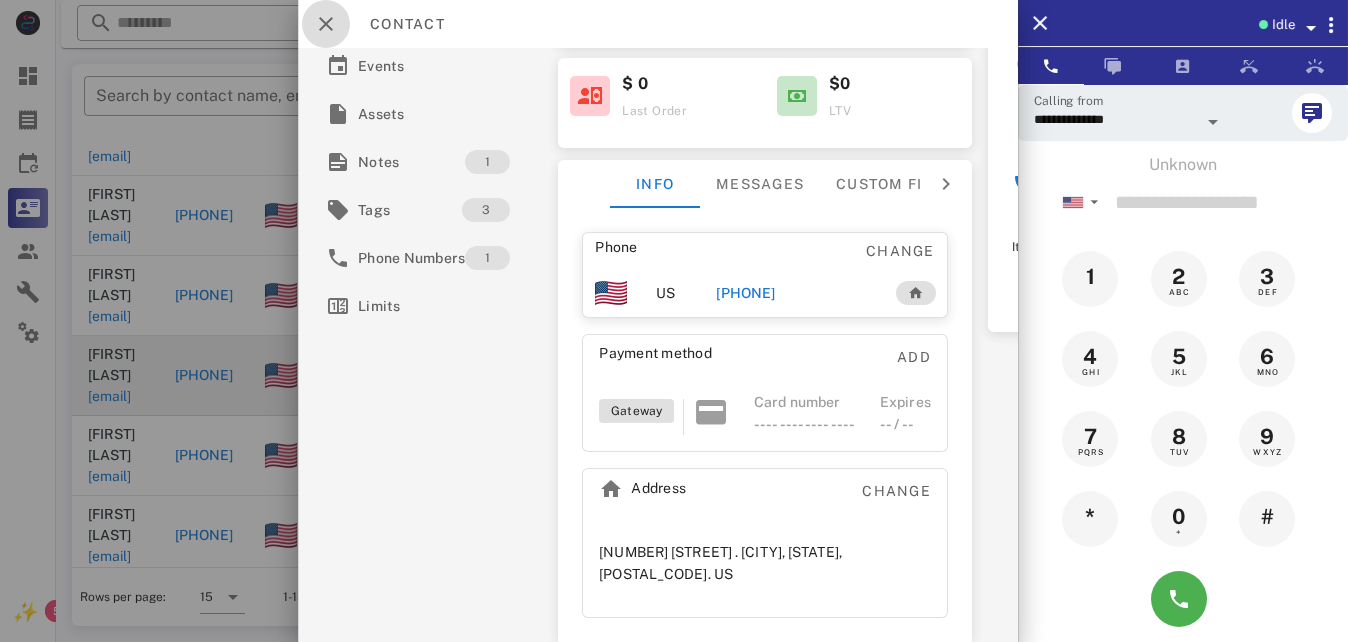 click at bounding box center [326, 24] 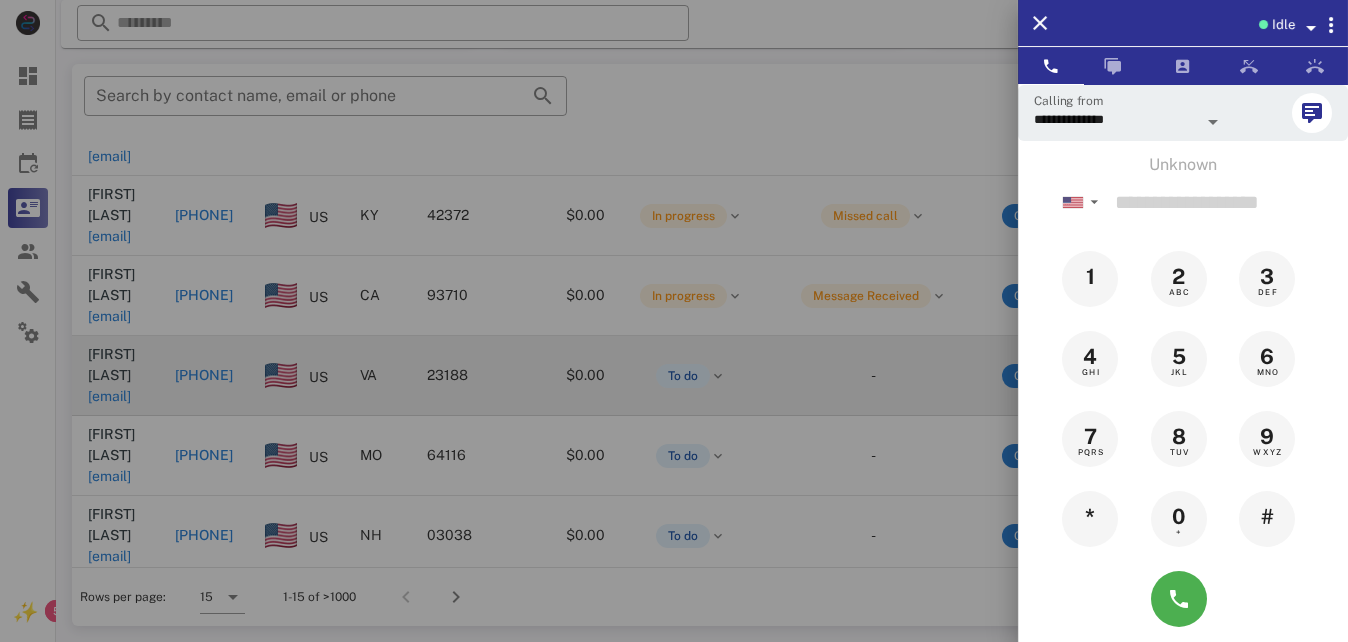 click at bounding box center [674, 321] 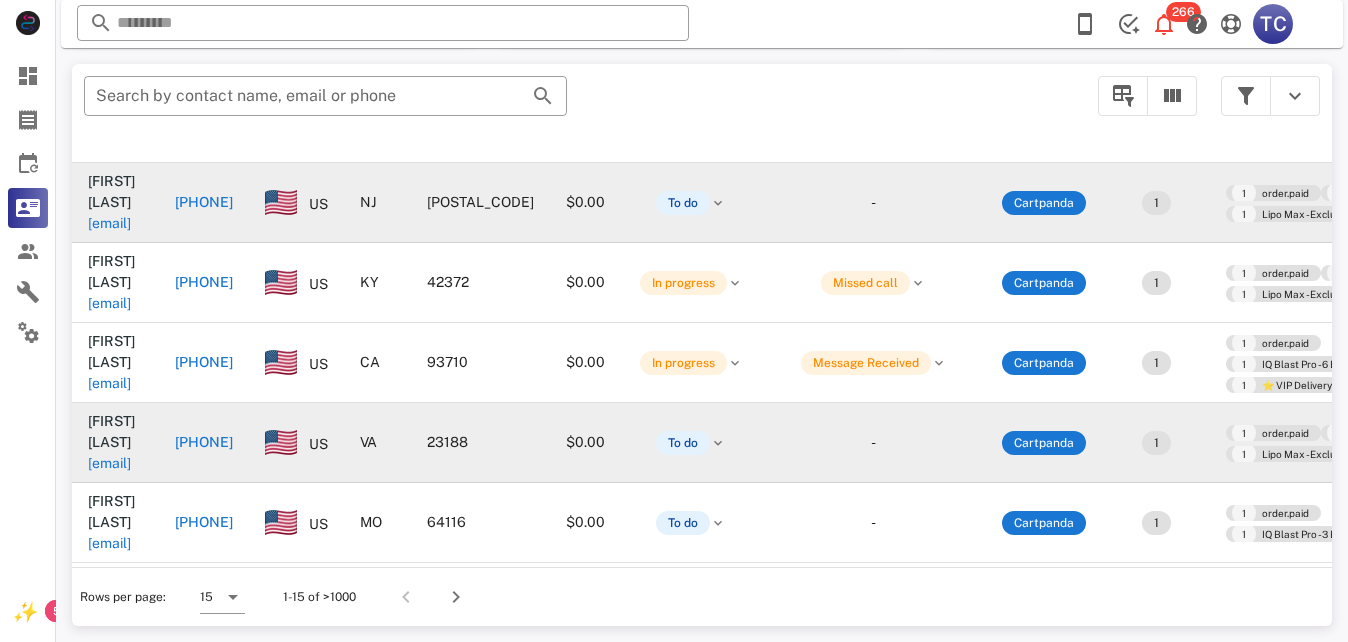 scroll, scrollTop: 0, scrollLeft: 0, axis: both 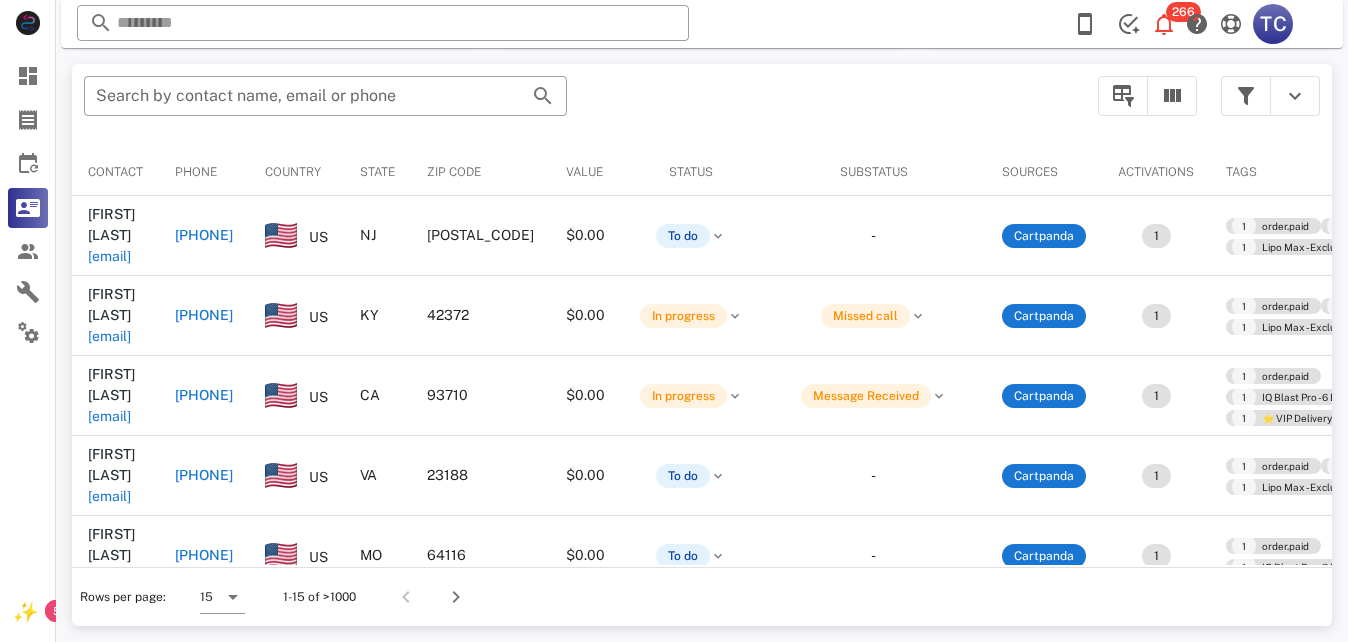 click on "+17572203996" at bounding box center (204, 475) 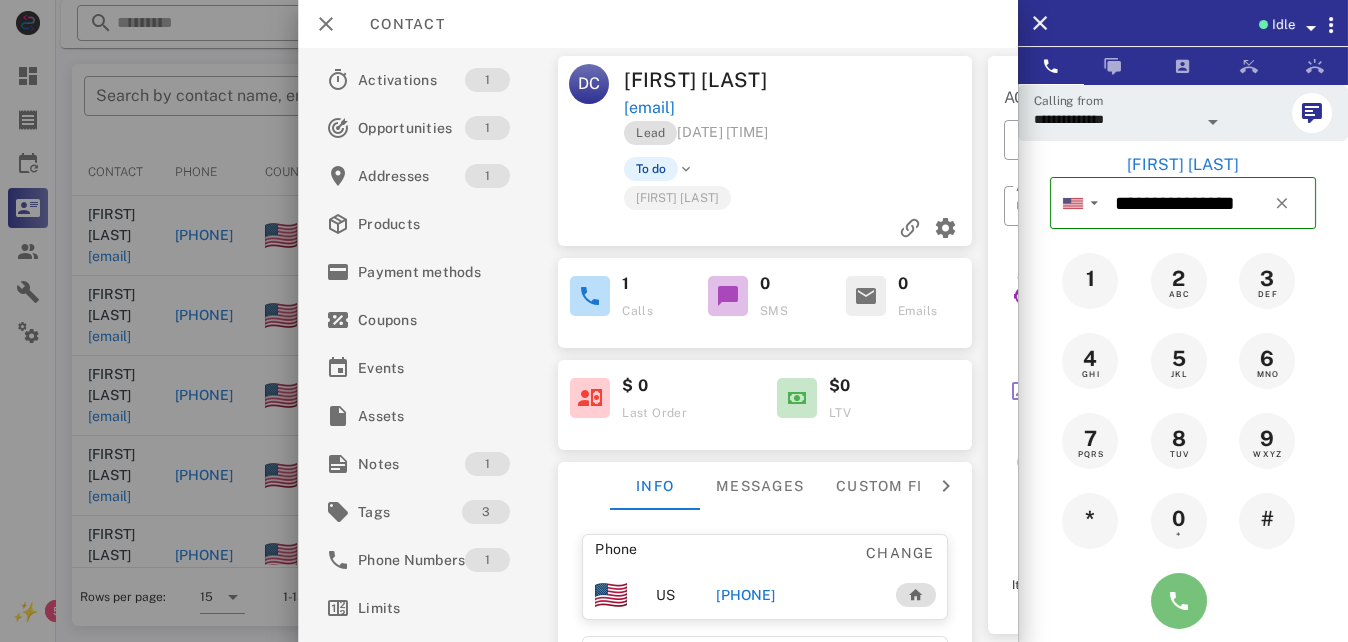 click at bounding box center [1179, 601] 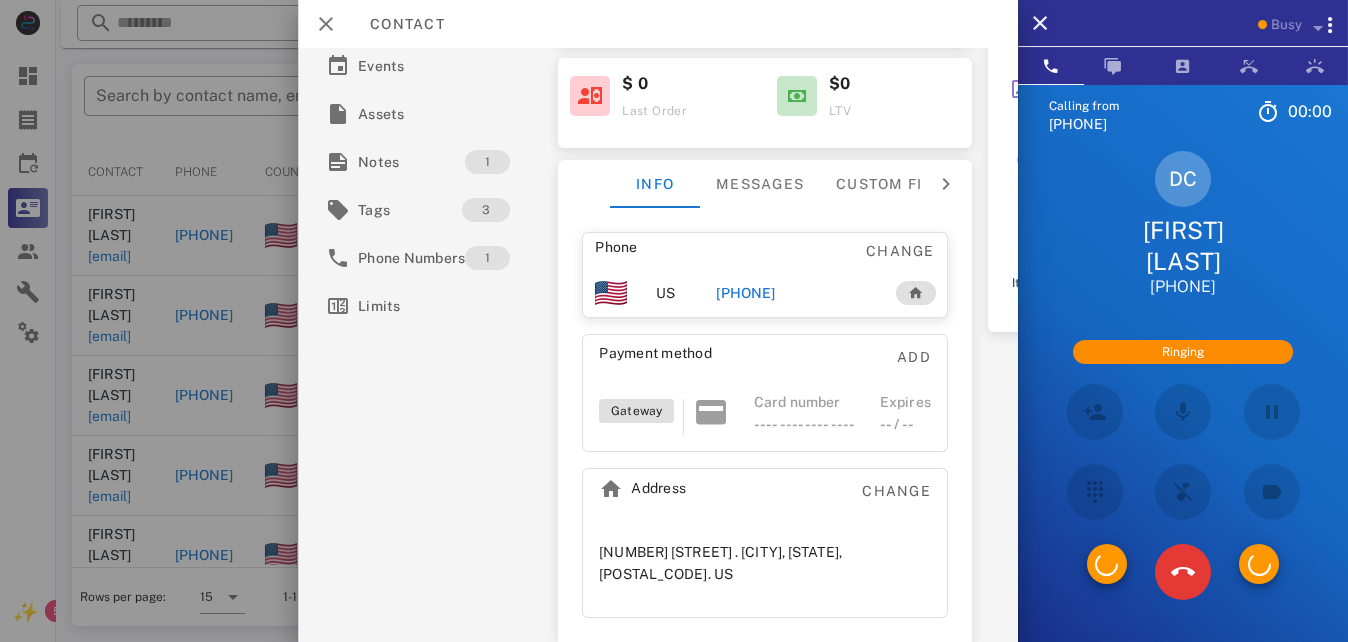 scroll, scrollTop: 344, scrollLeft: 0, axis: vertical 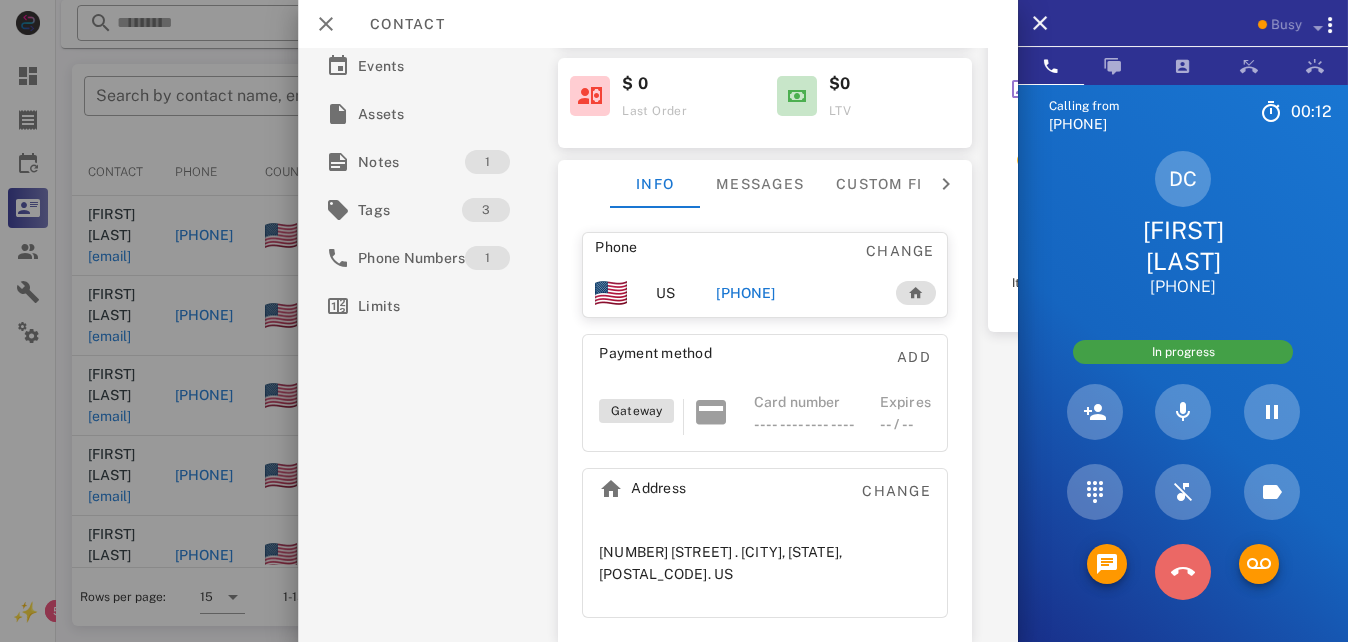click at bounding box center [1183, 572] 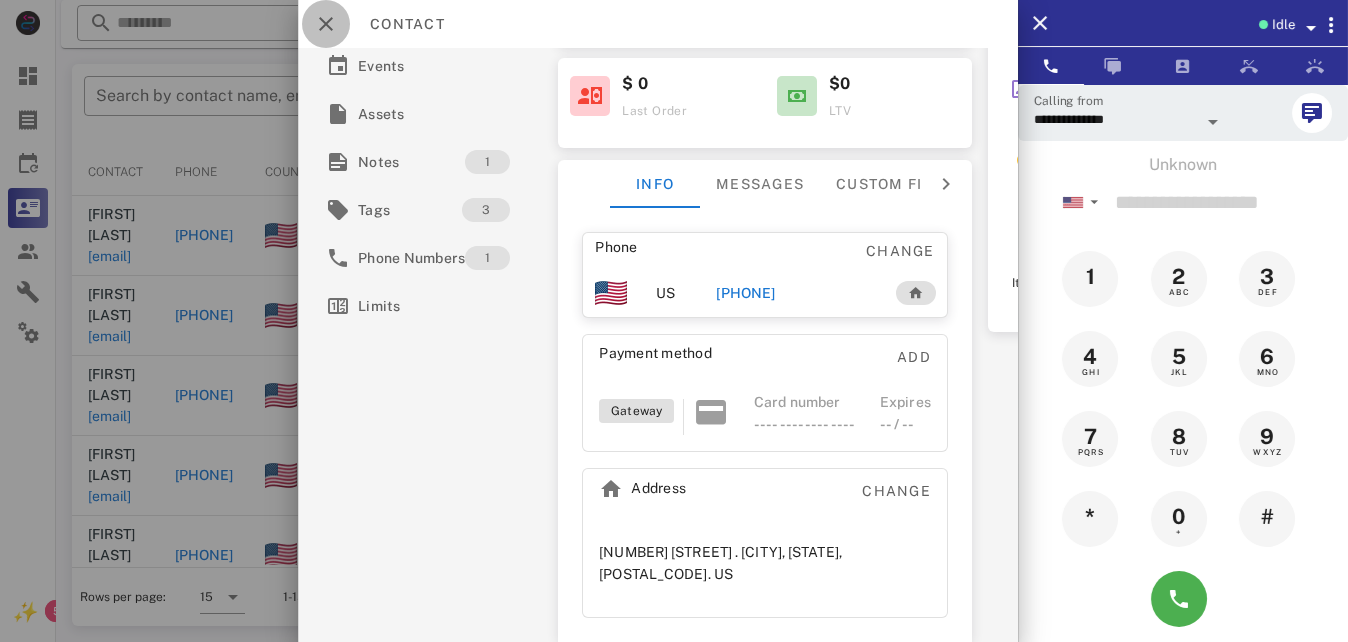 click at bounding box center [326, 24] 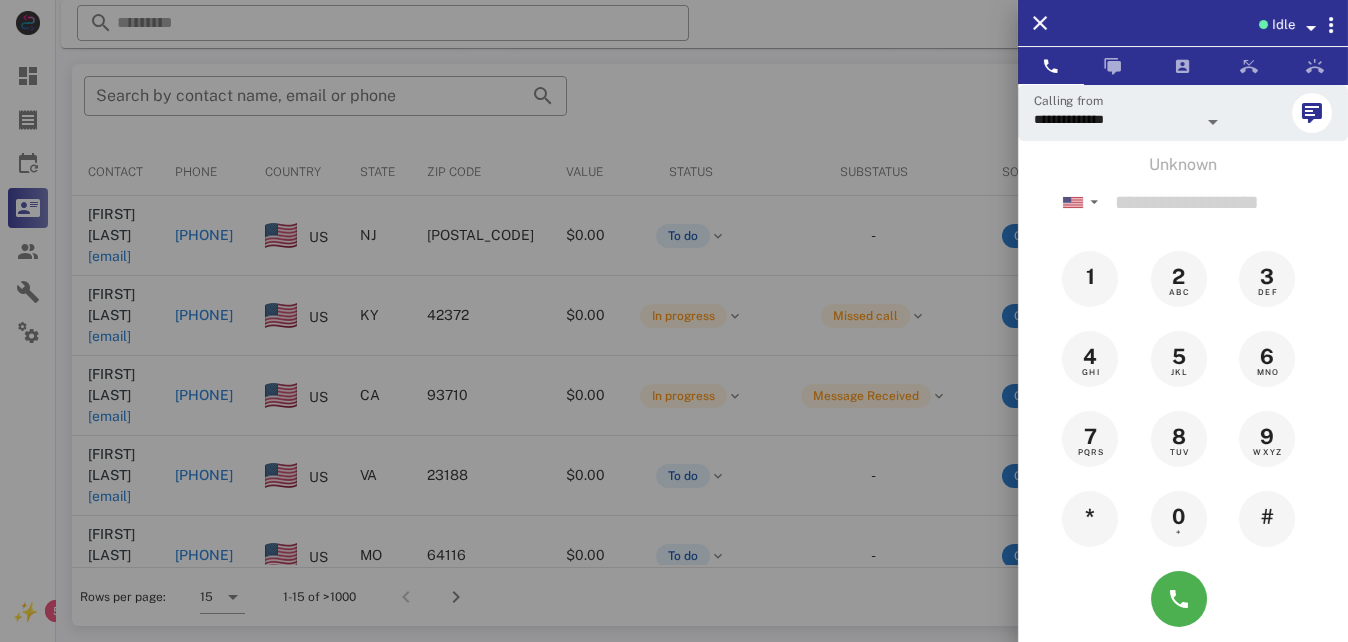 click at bounding box center (674, 321) 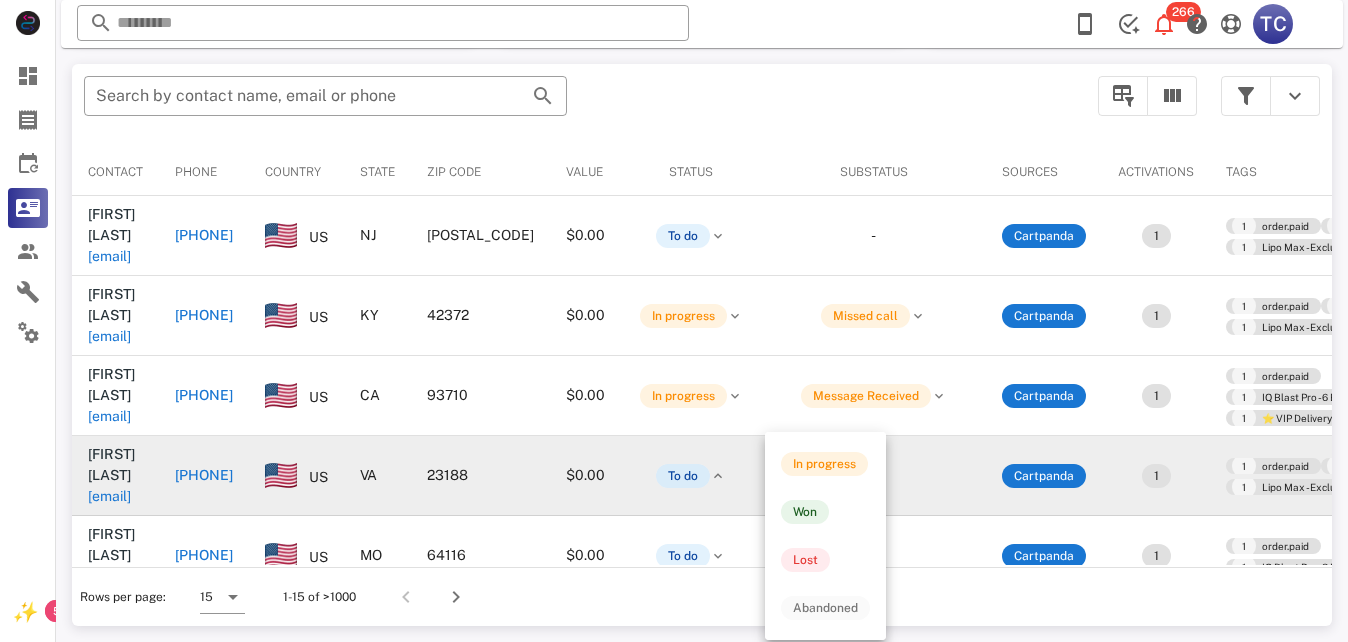scroll, scrollTop: 100, scrollLeft: 0, axis: vertical 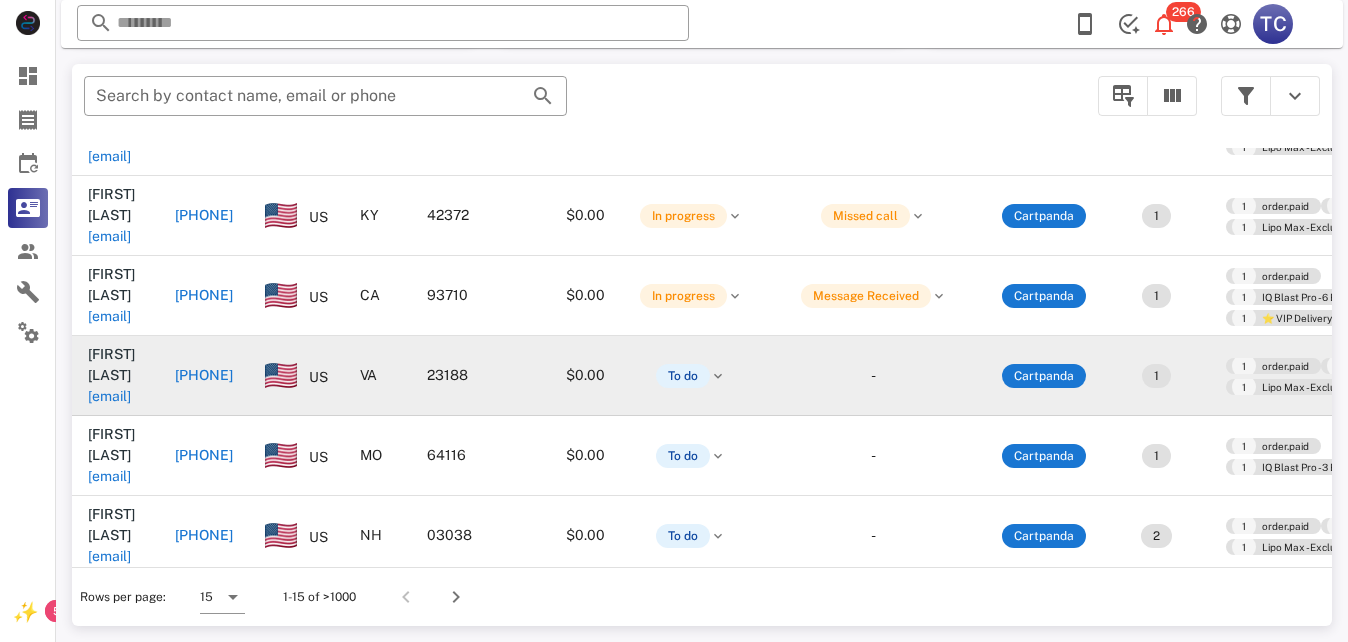 click on "-" at bounding box center (873, 375) 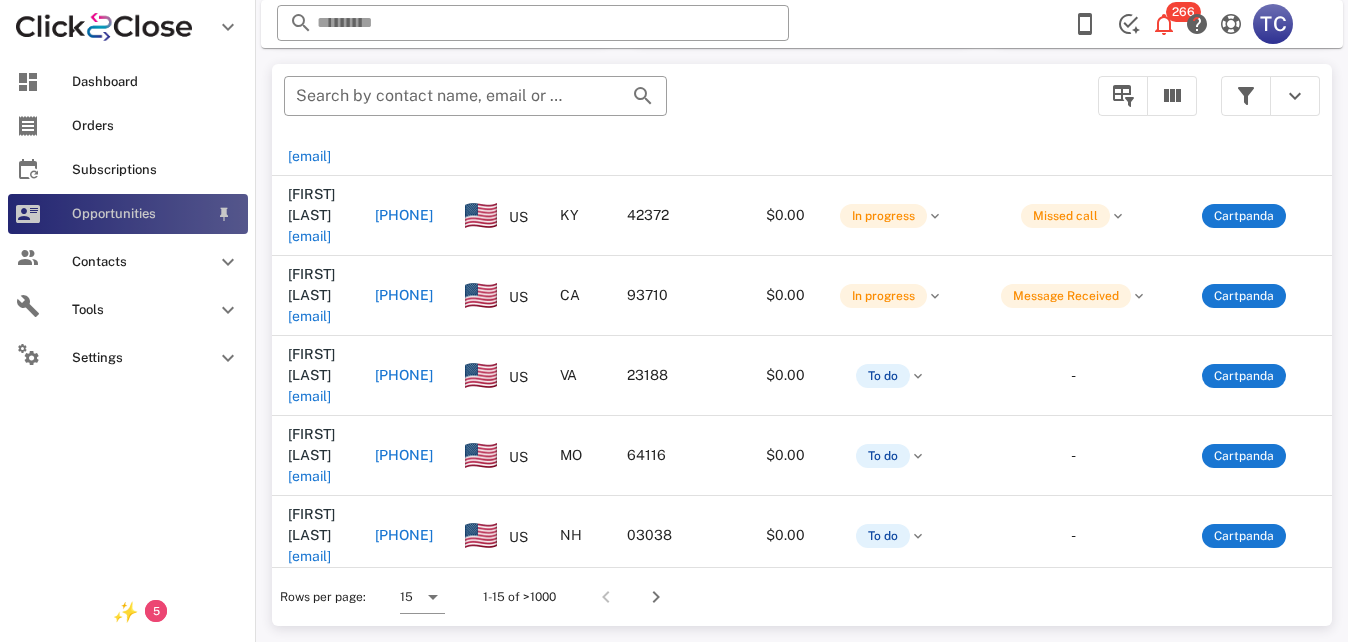 click on "Opportunities" at bounding box center (140, 214) 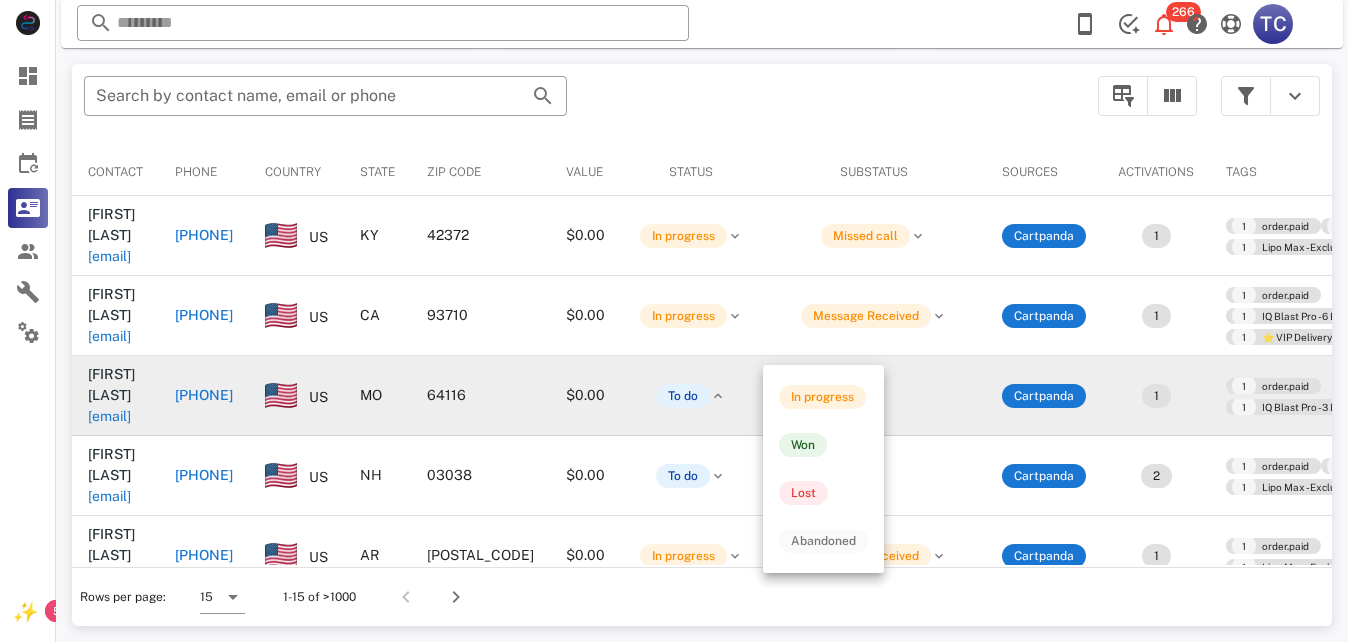 scroll, scrollTop: 378, scrollLeft: 0, axis: vertical 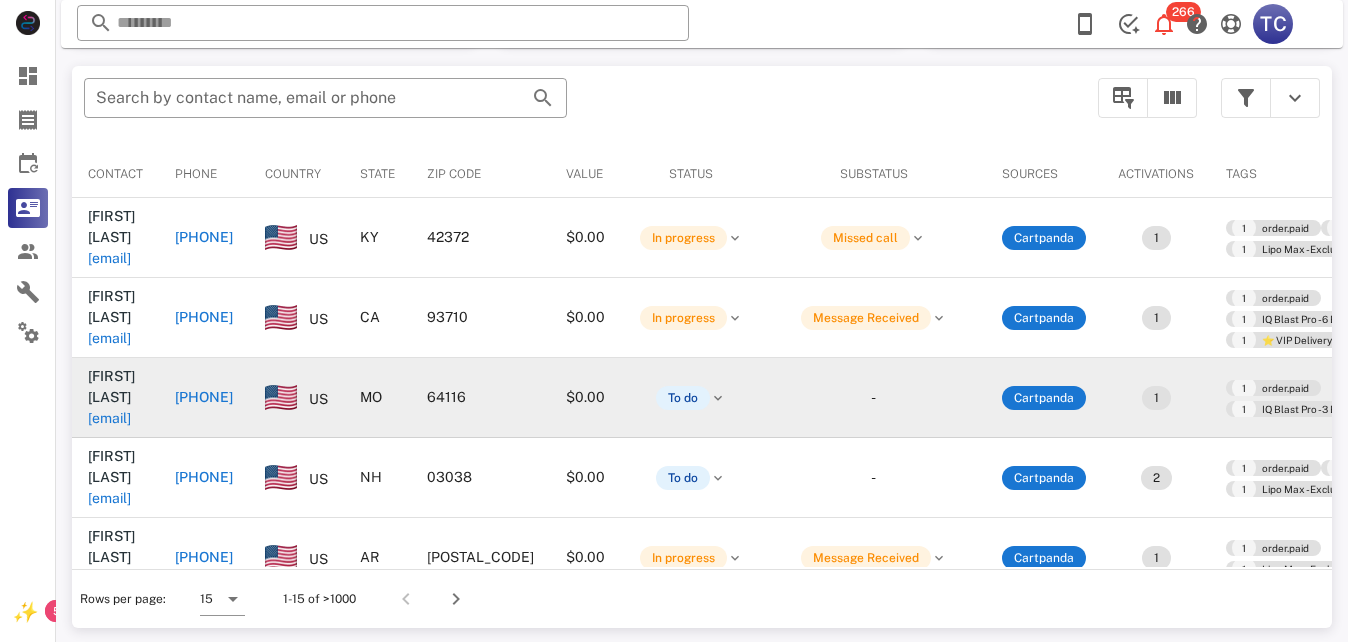 click on "+18165900054" at bounding box center [204, 397] 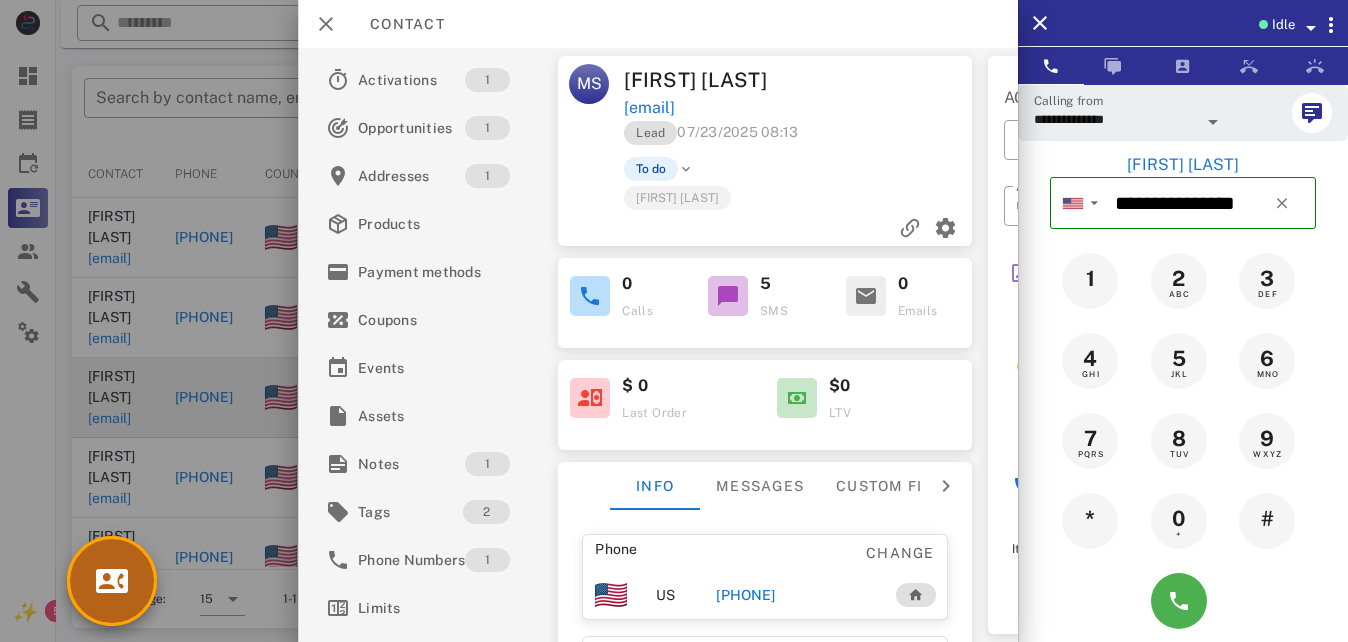 click at bounding box center [112, 581] 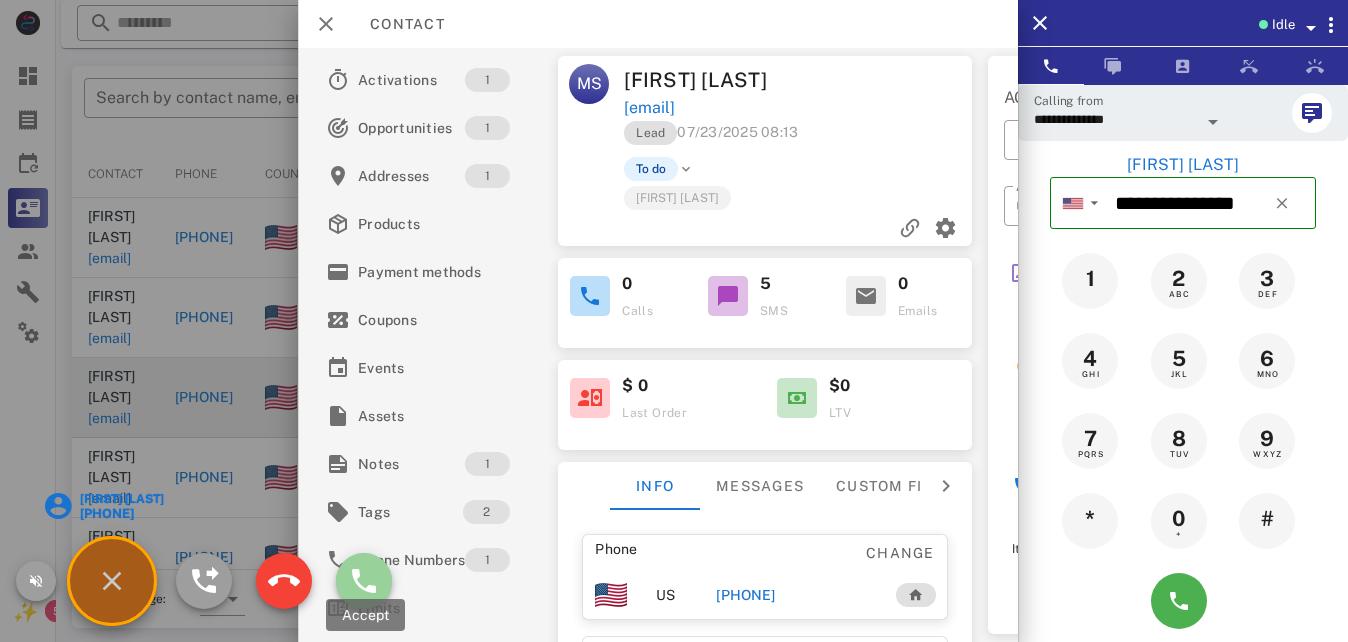 click at bounding box center [364, 581] 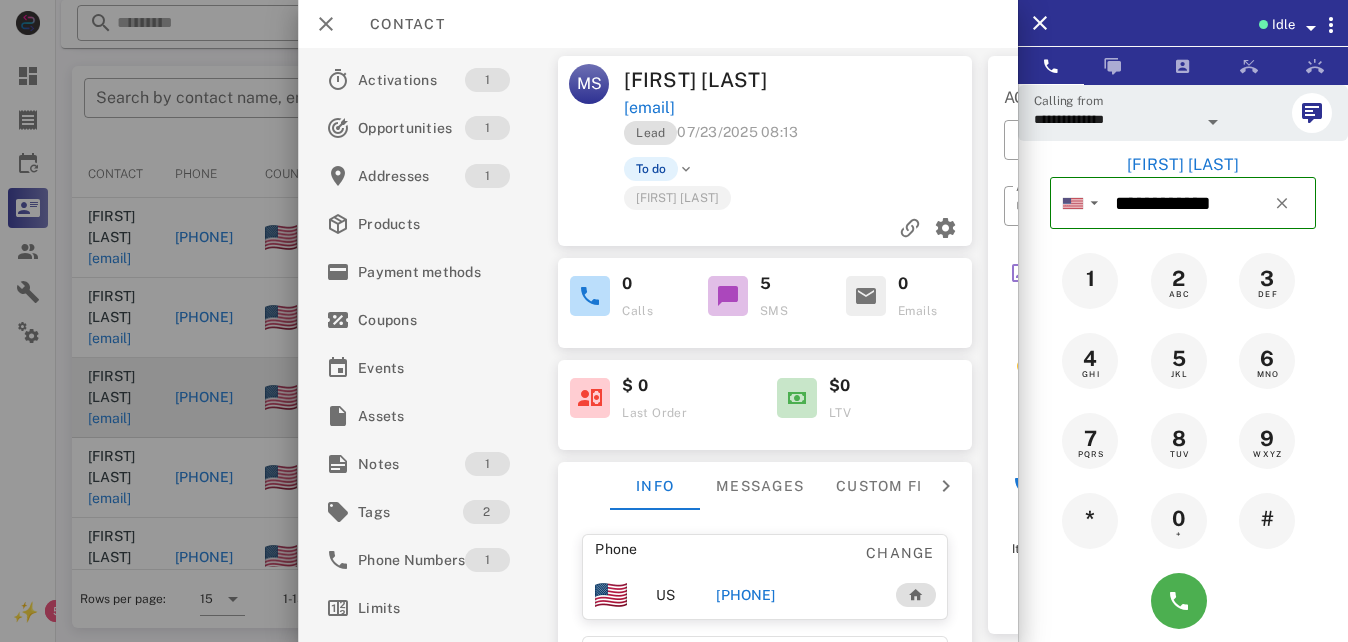 click at bounding box center [674, 321] 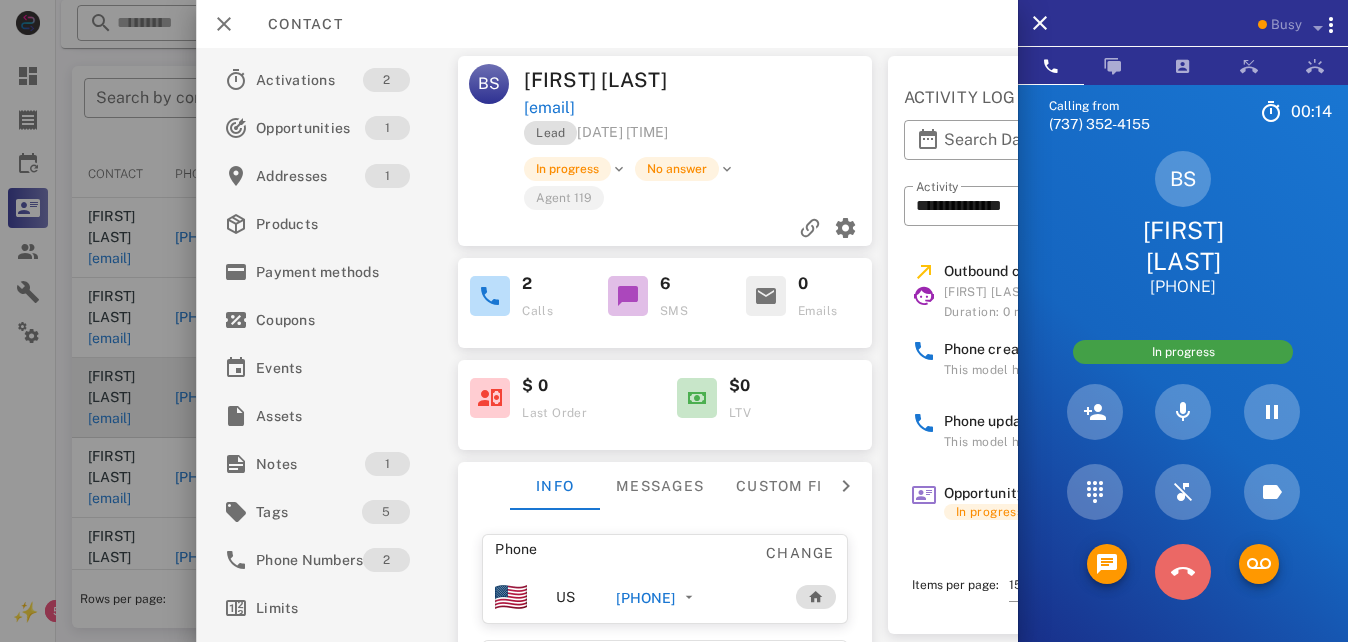 click at bounding box center (1183, 572) 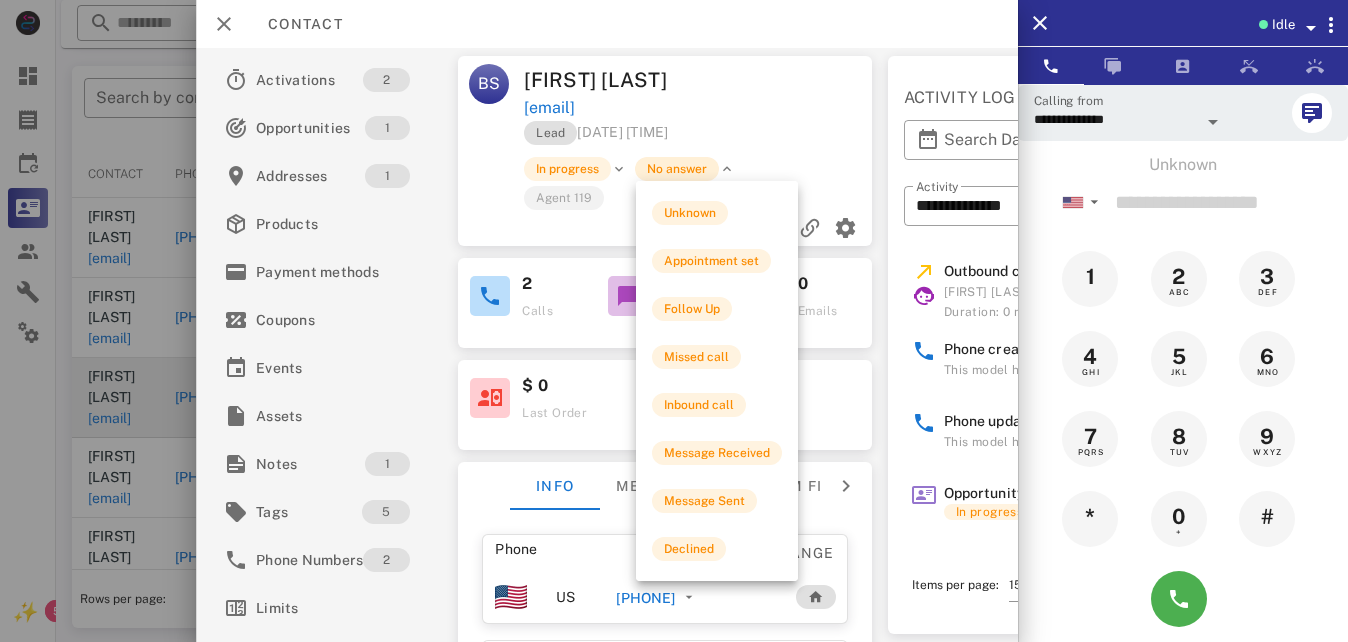 click on "No answer" at bounding box center [677, 169] 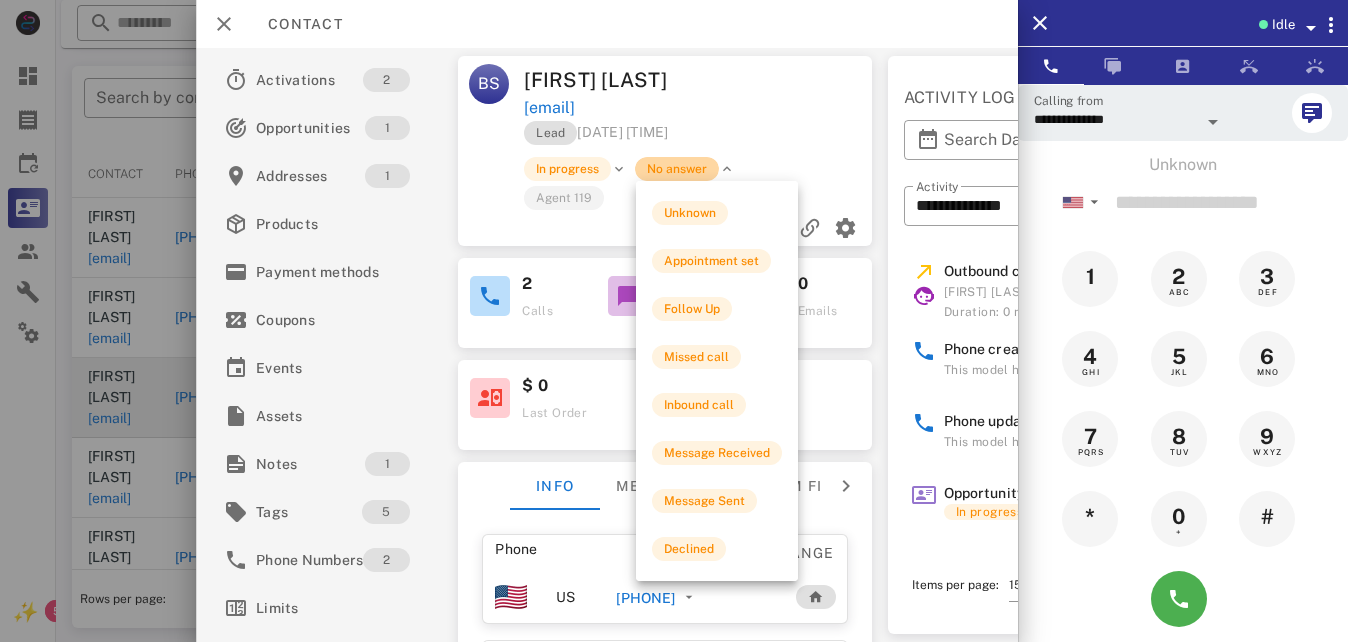 click on "No answer" at bounding box center [677, 169] 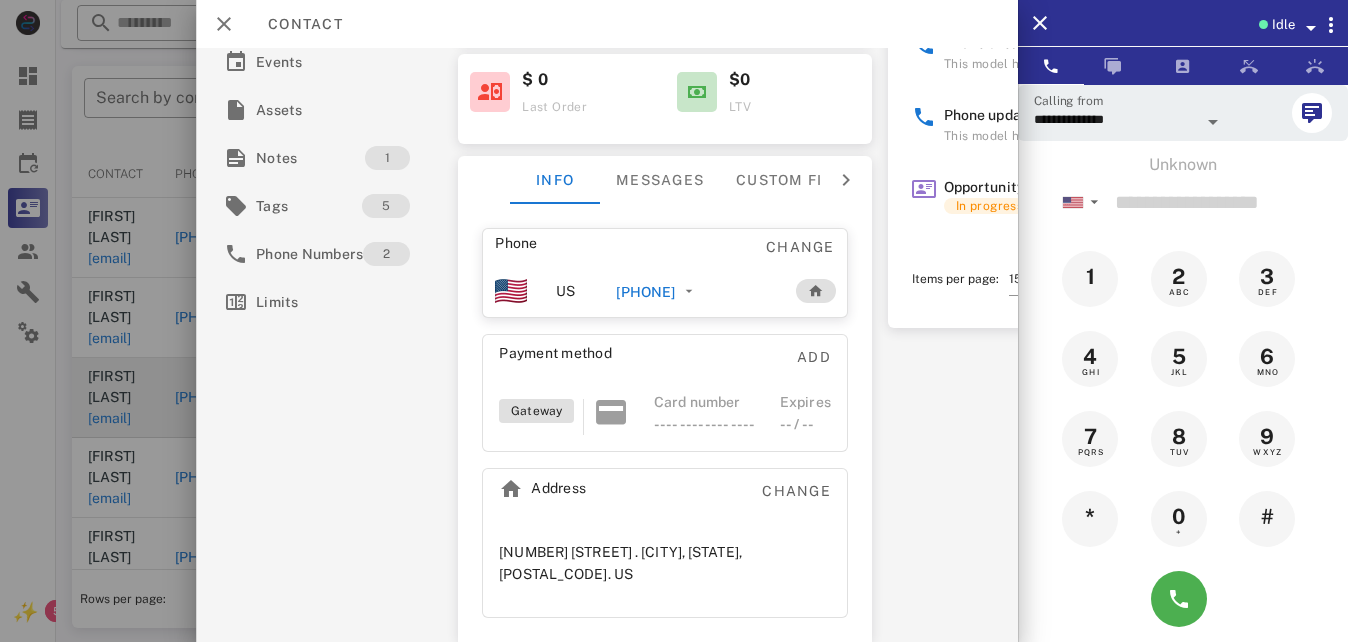 scroll, scrollTop: 316, scrollLeft: 0, axis: vertical 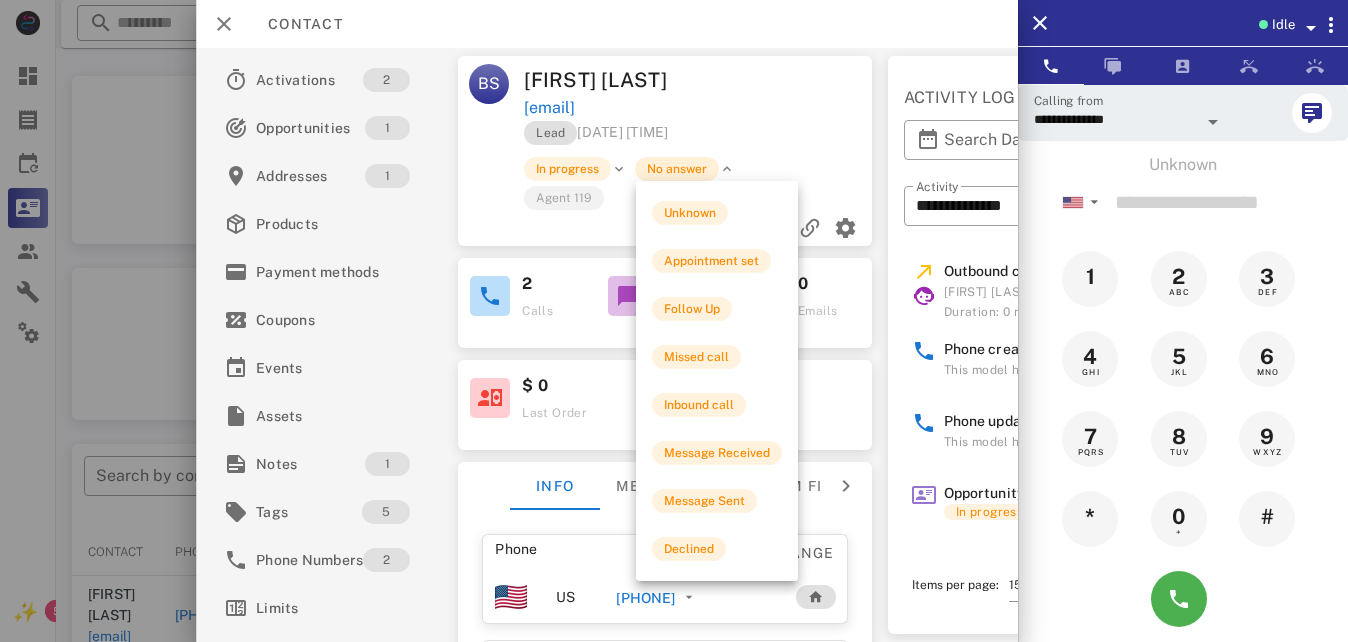 click on "No answer" at bounding box center [677, 169] 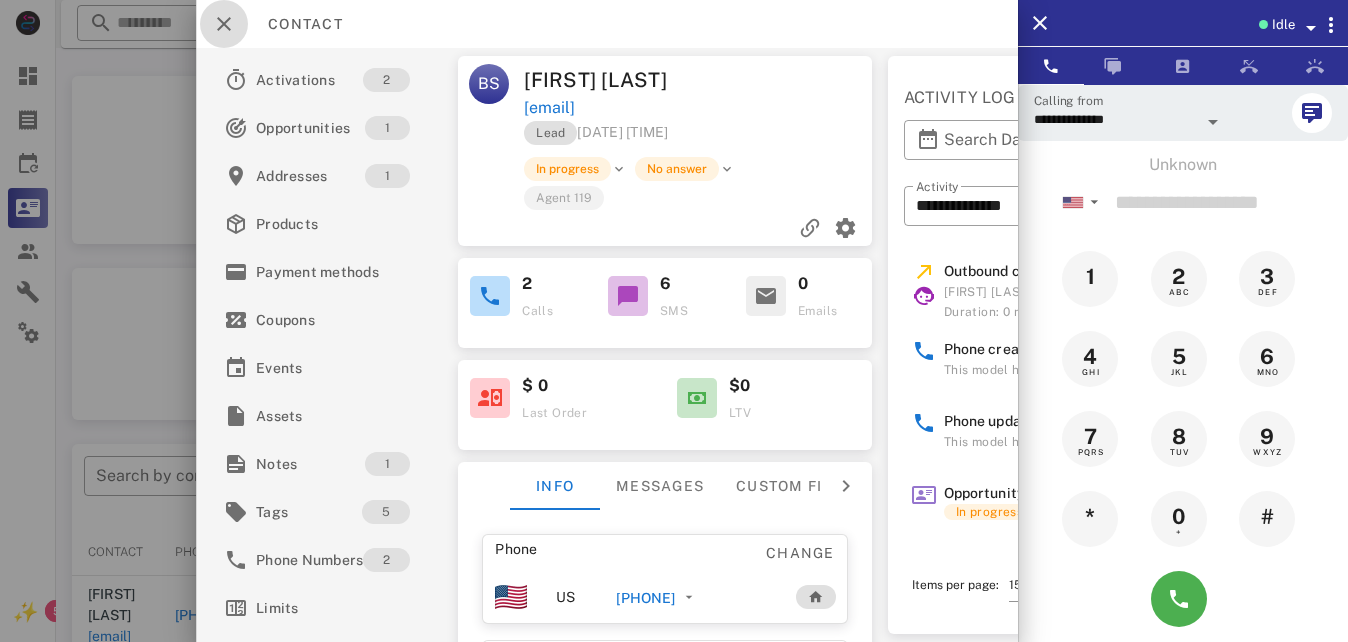 click at bounding box center [224, 24] 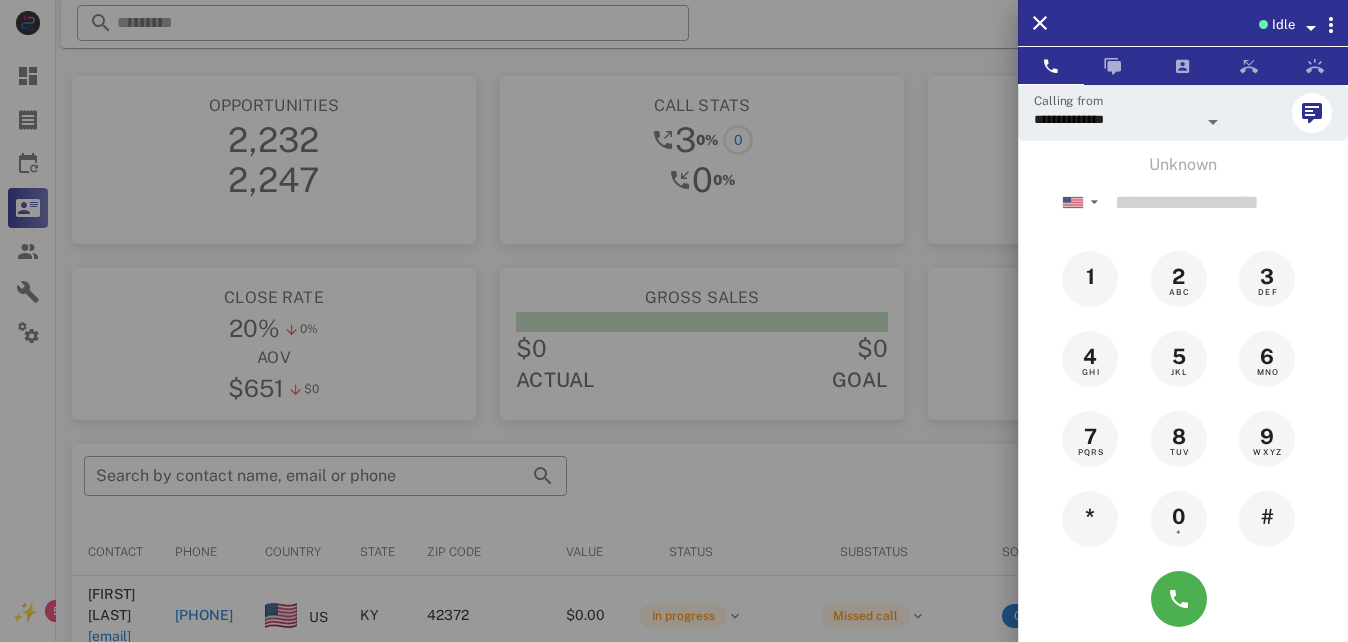 click at bounding box center [674, 321] 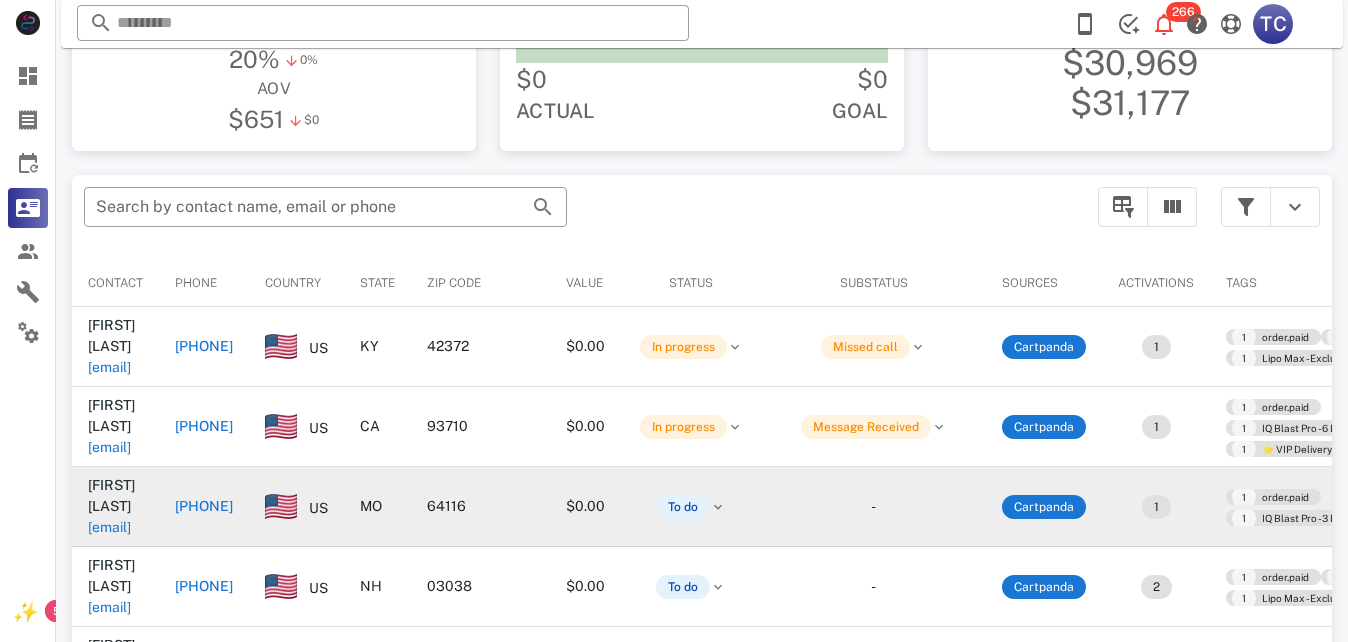scroll, scrollTop: 300, scrollLeft: 0, axis: vertical 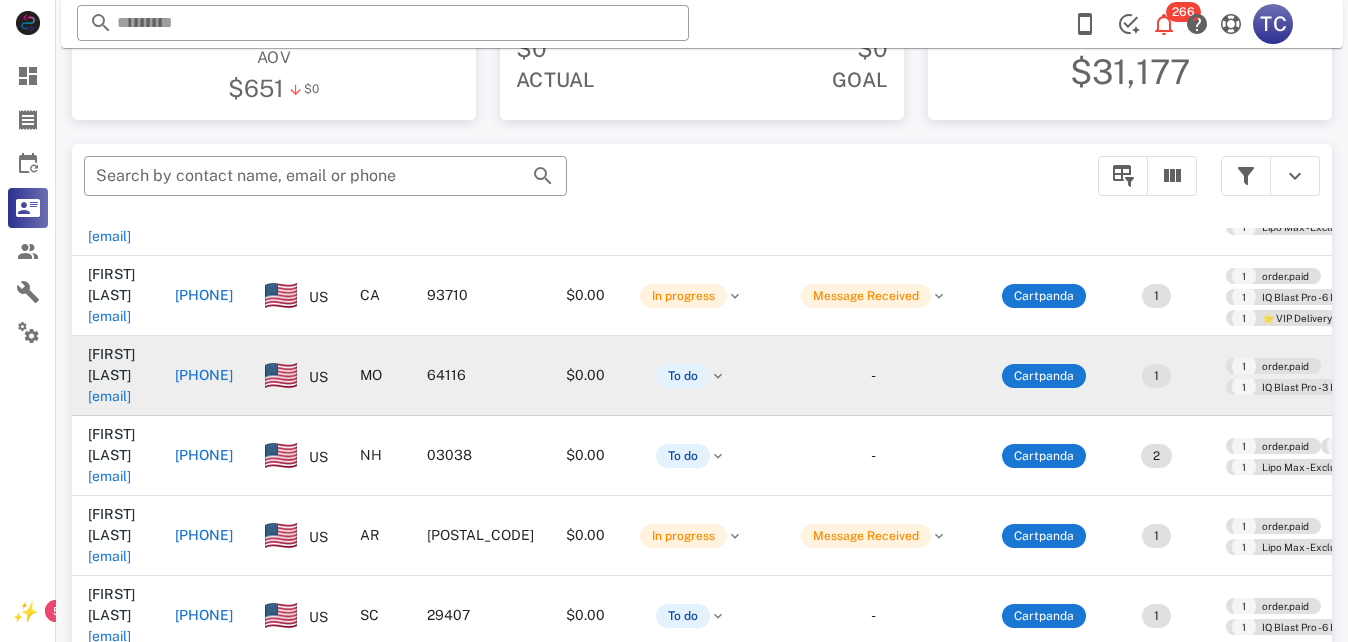 click on "+18165900054" at bounding box center (204, 375) 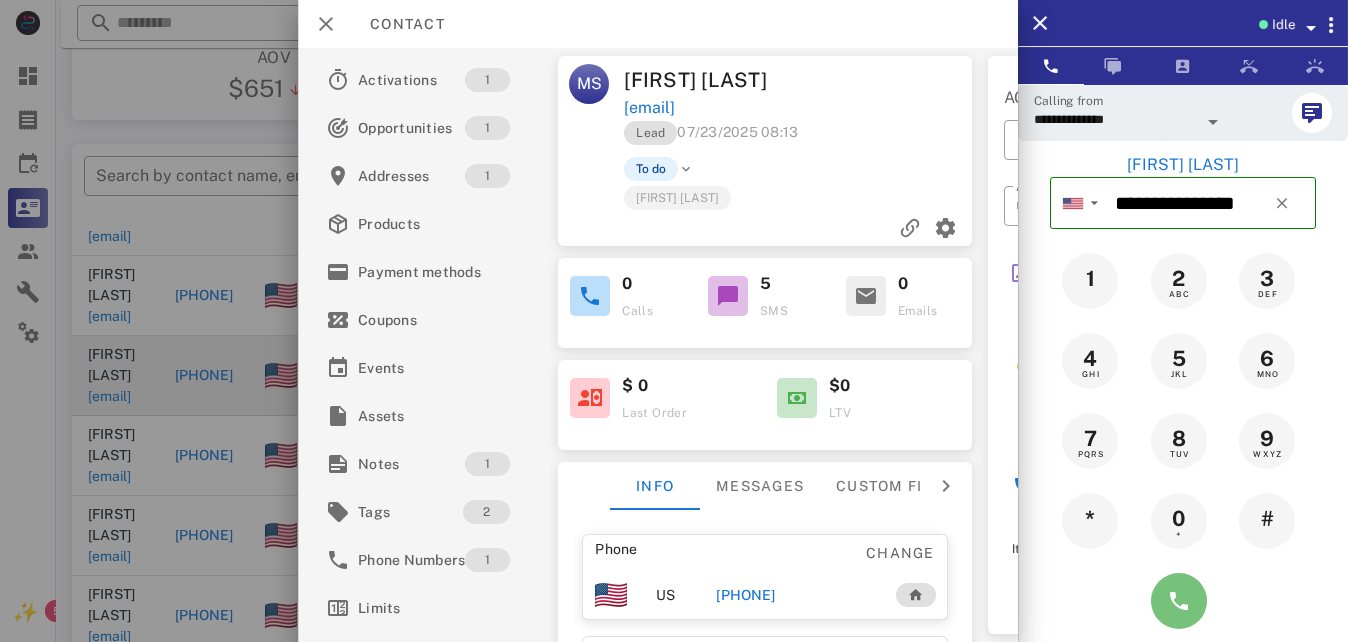 click at bounding box center (1179, 601) 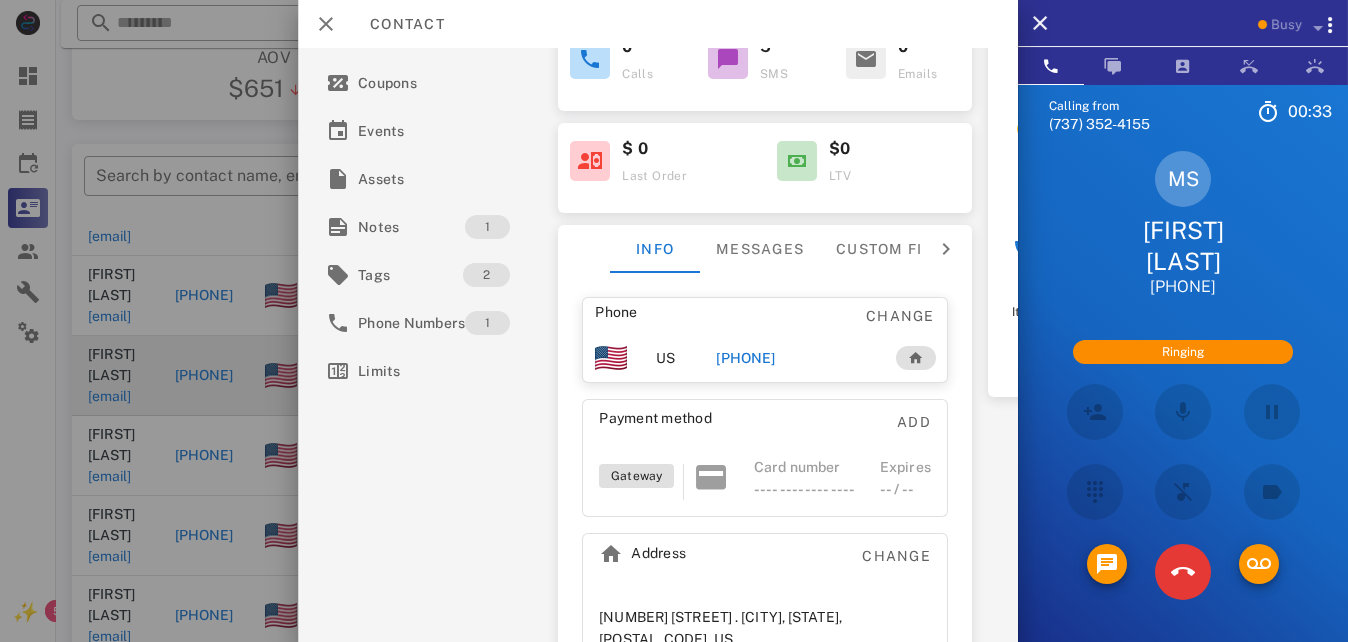 scroll, scrollTop: 290, scrollLeft: 0, axis: vertical 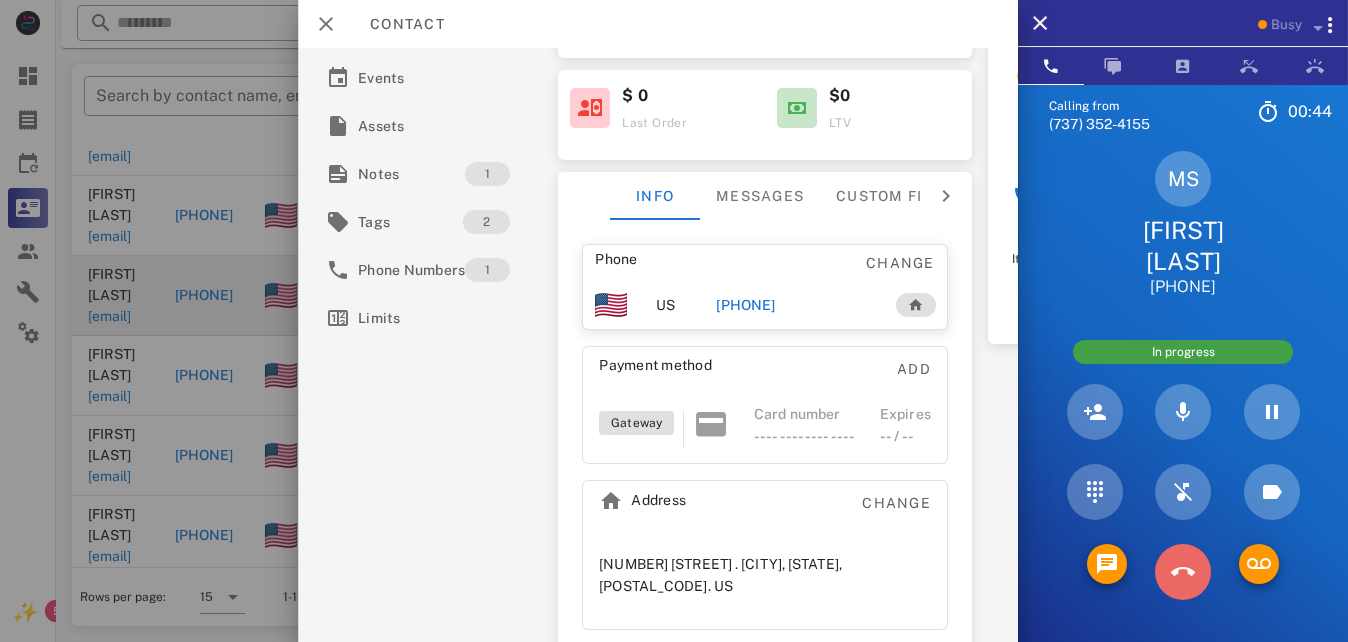 click at bounding box center [1183, 572] 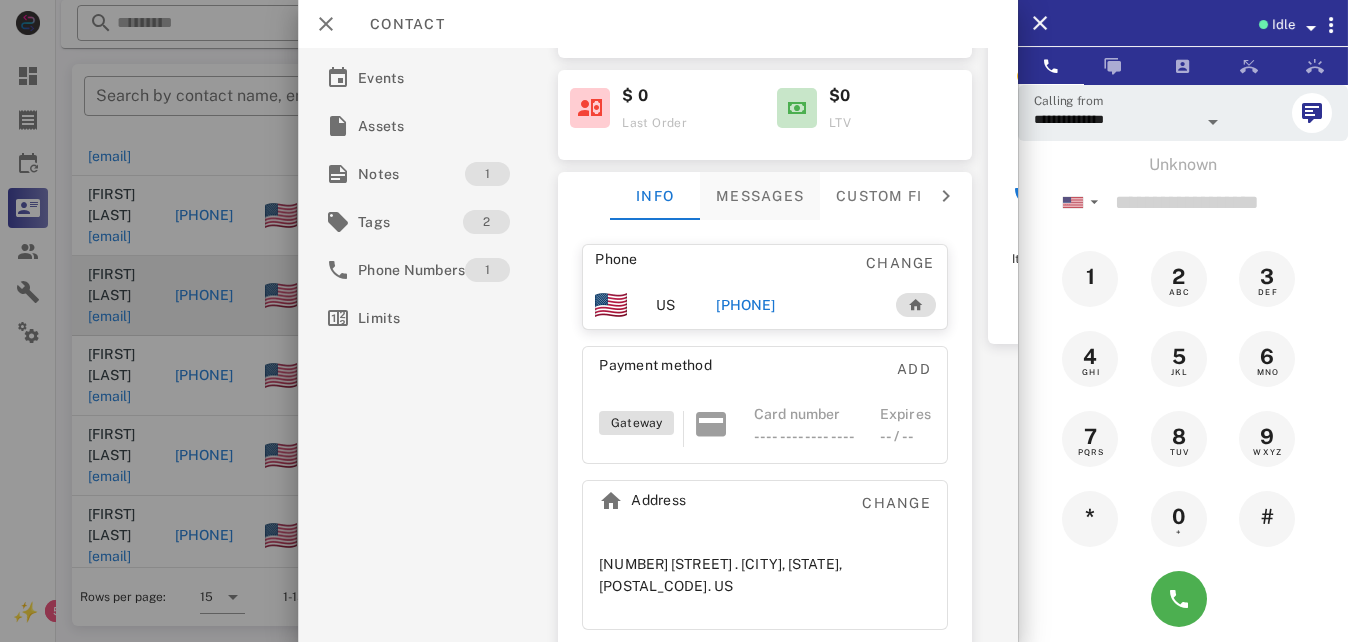 scroll, scrollTop: 0, scrollLeft: 0, axis: both 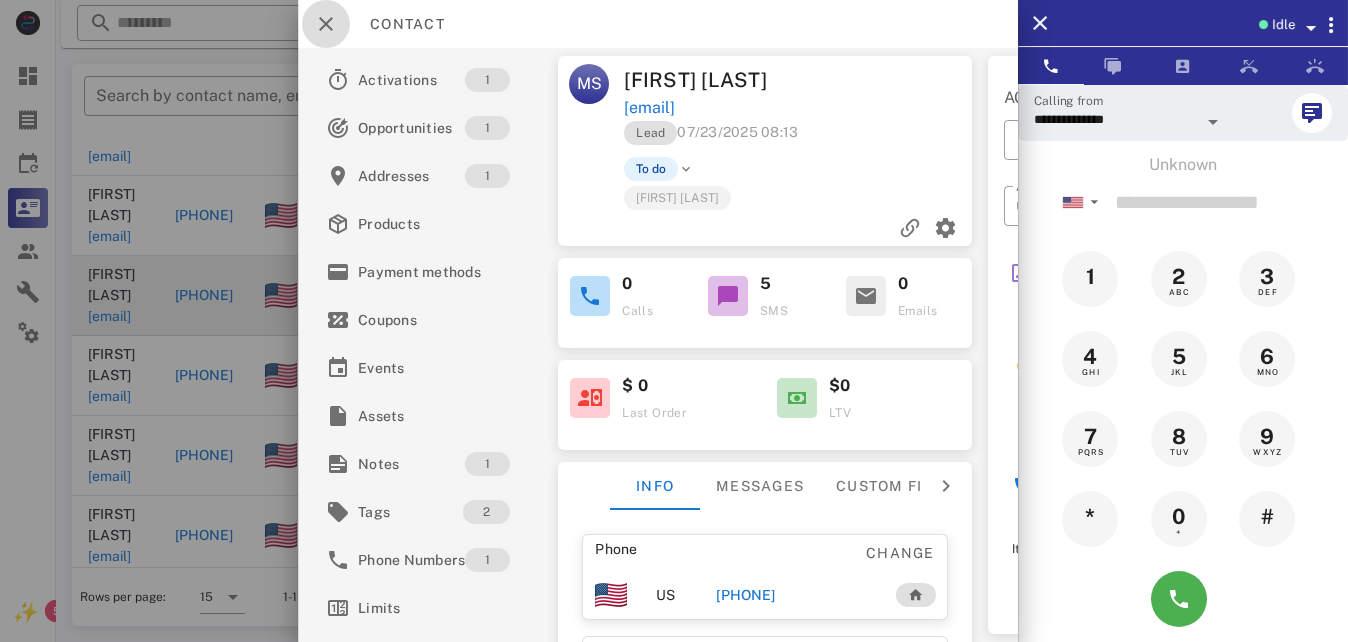 click at bounding box center [326, 24] 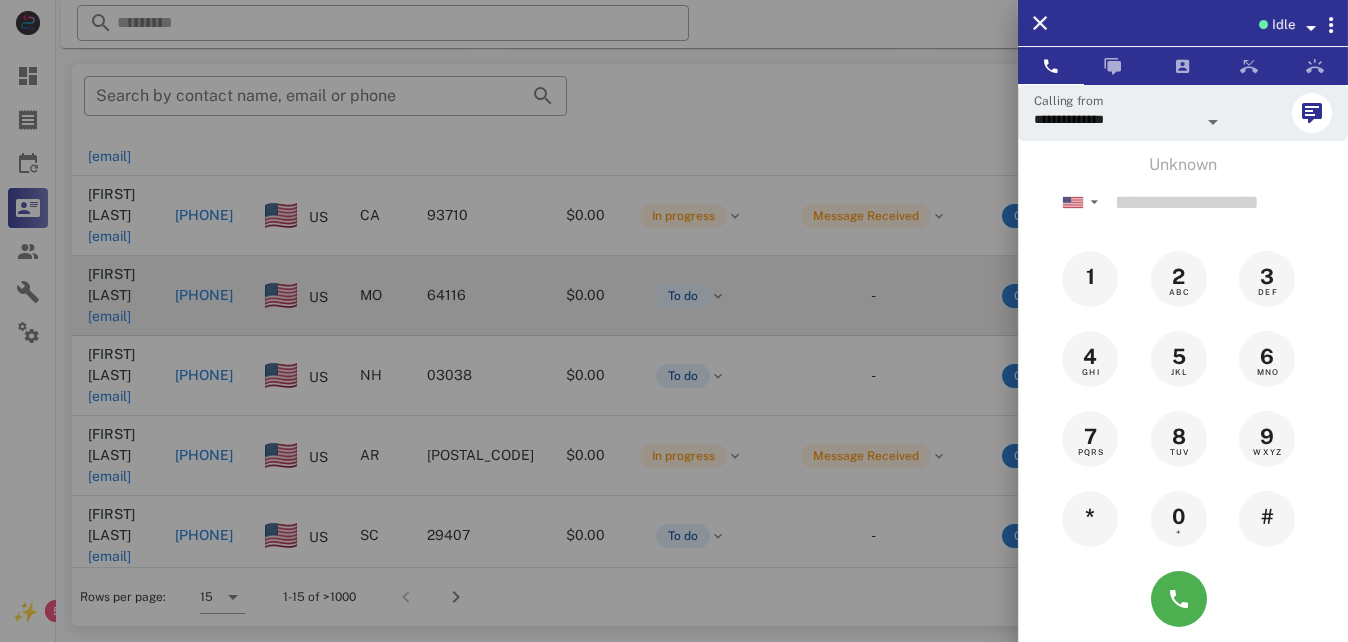 click at bounding box center (674, 321) 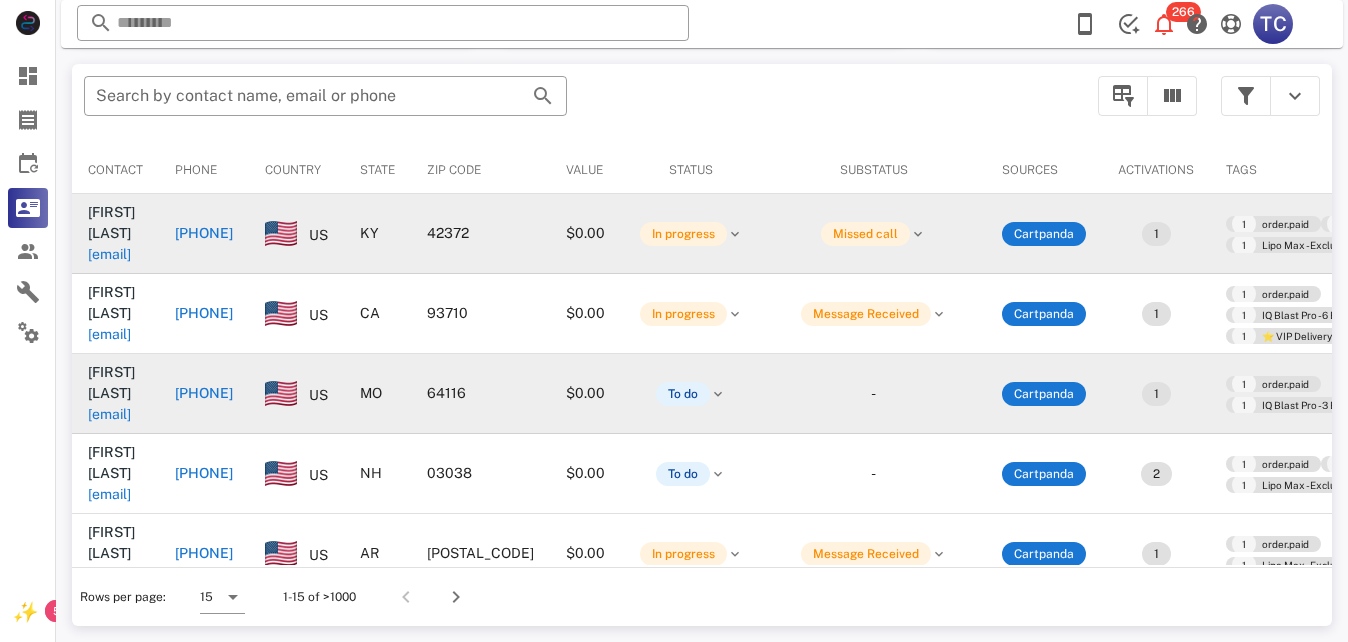 scroll, scrollTop: 0, scrollLeft: 0, axis: both 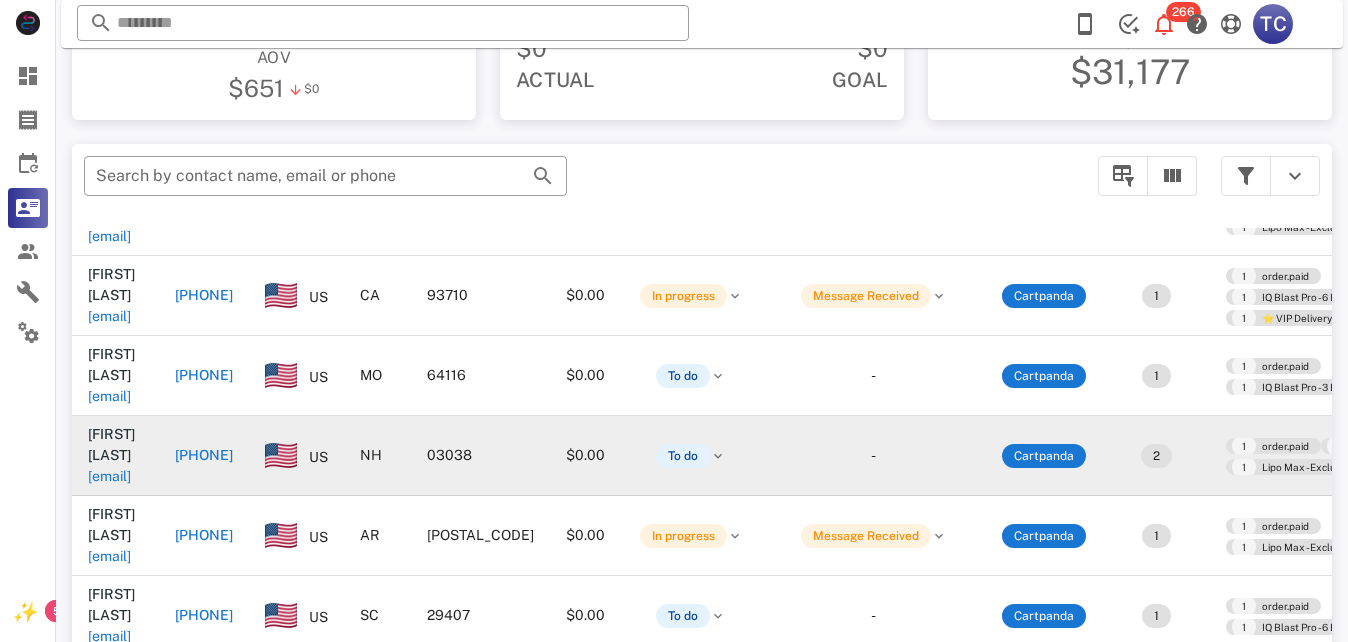click on "+16032750789" at bounding box center (204, 455) 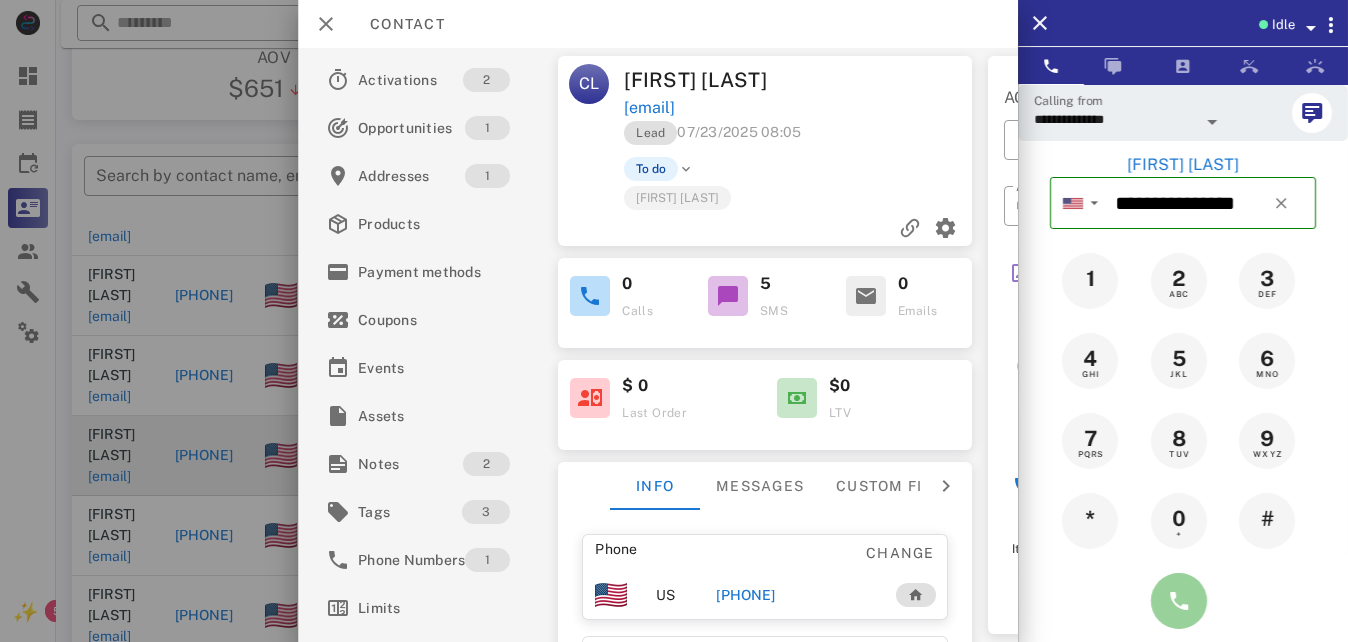 click at bounding box center (1179, 601) 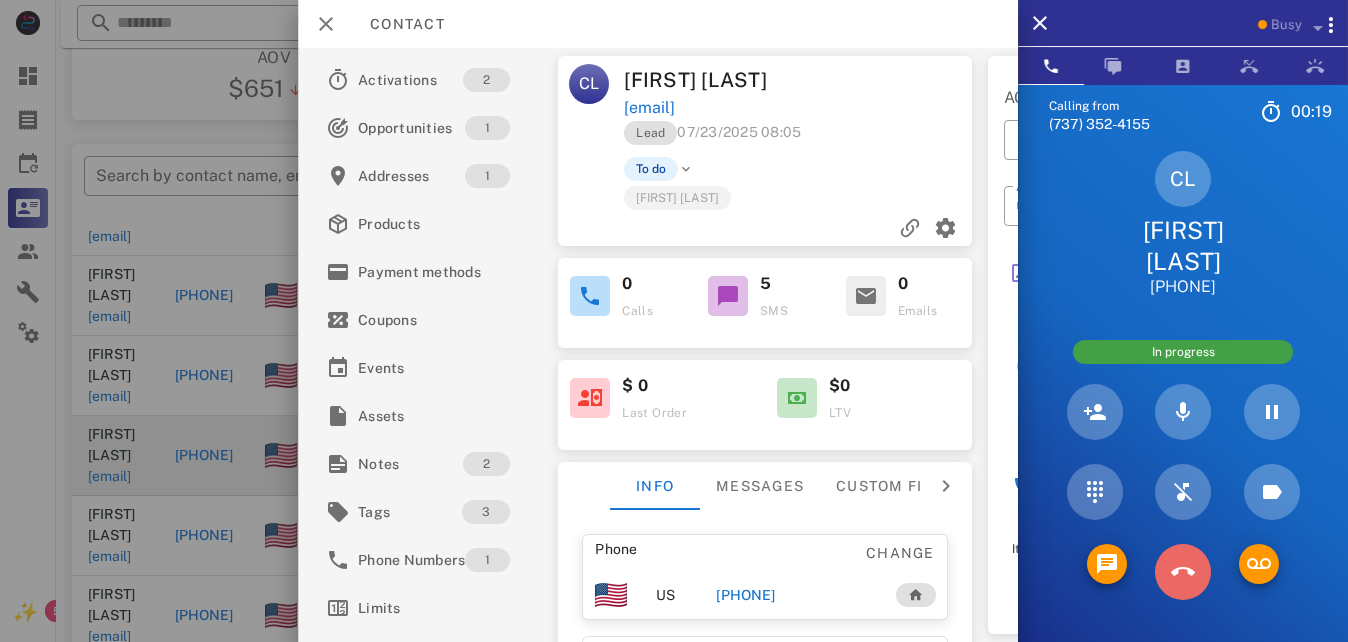 click at bounding box center (1183, 572) 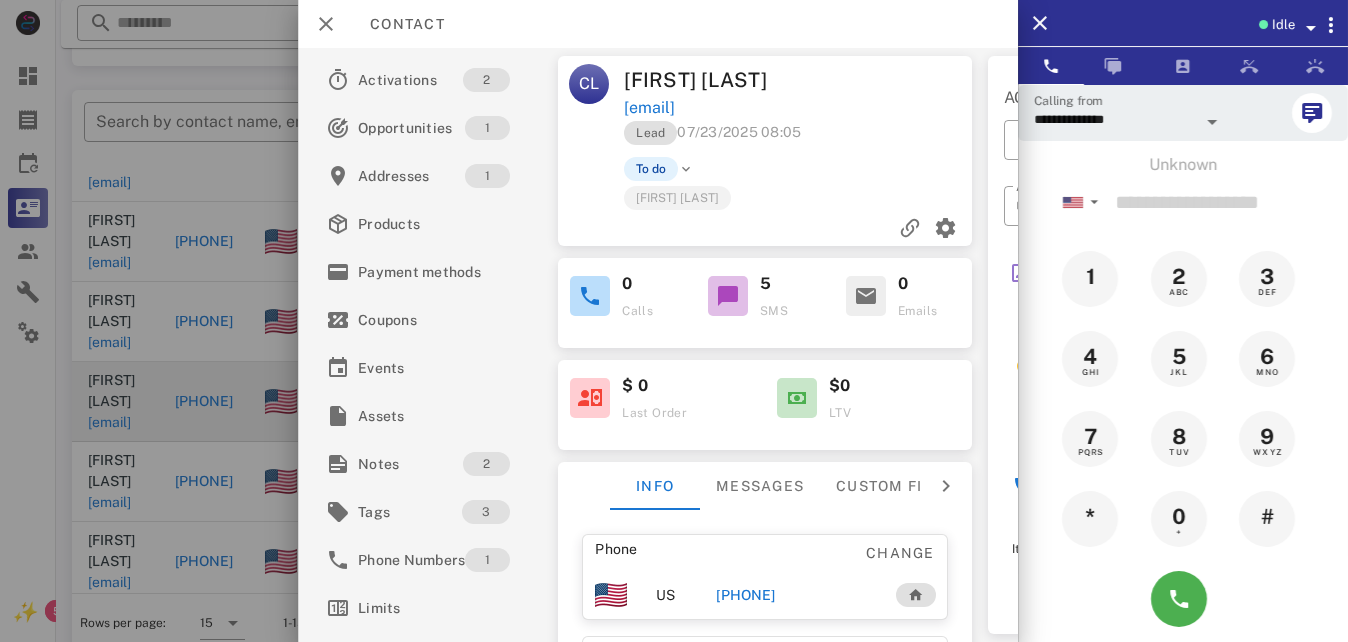 scroll, scrollTop: 380, scrollLeft: 0, axis: vertical 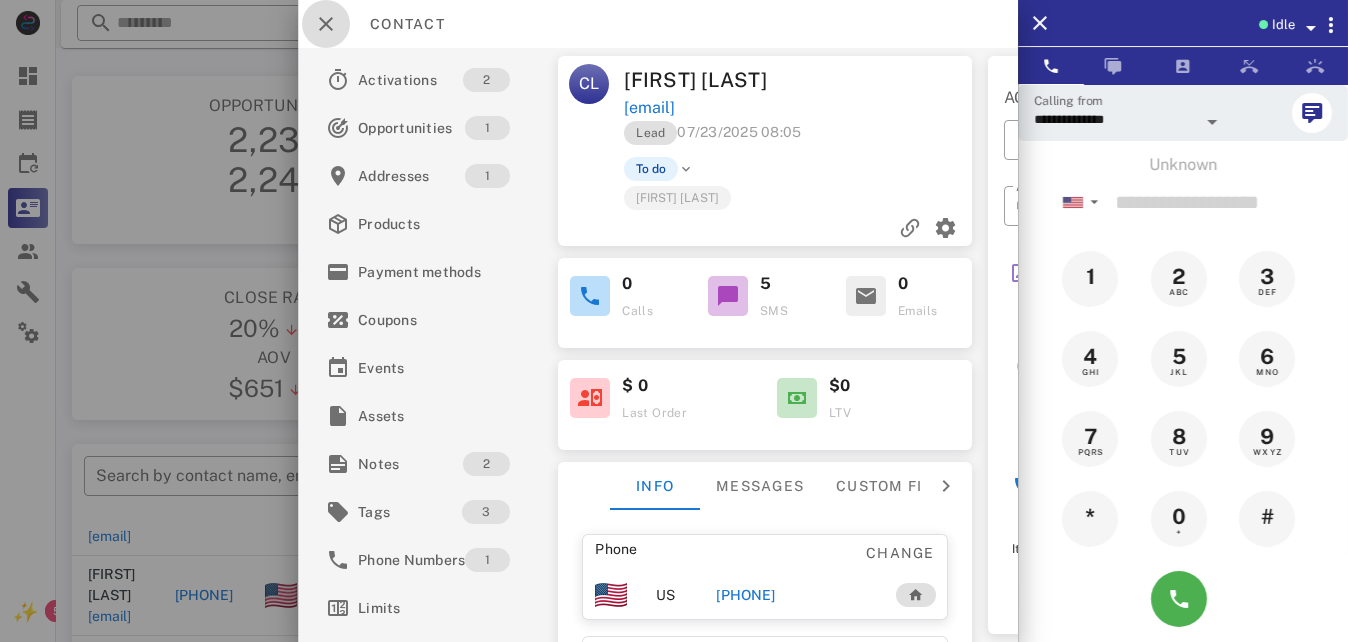 click at bounding box center (326, 24) 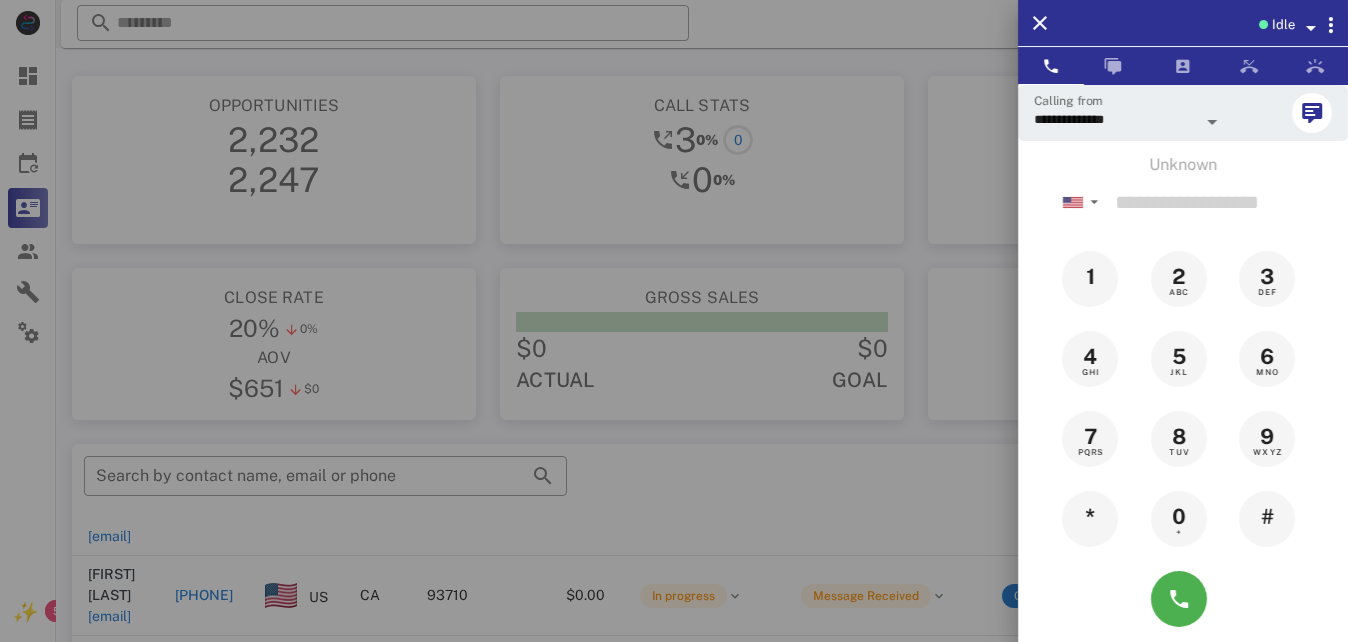 click at bounding box center (674, 321) 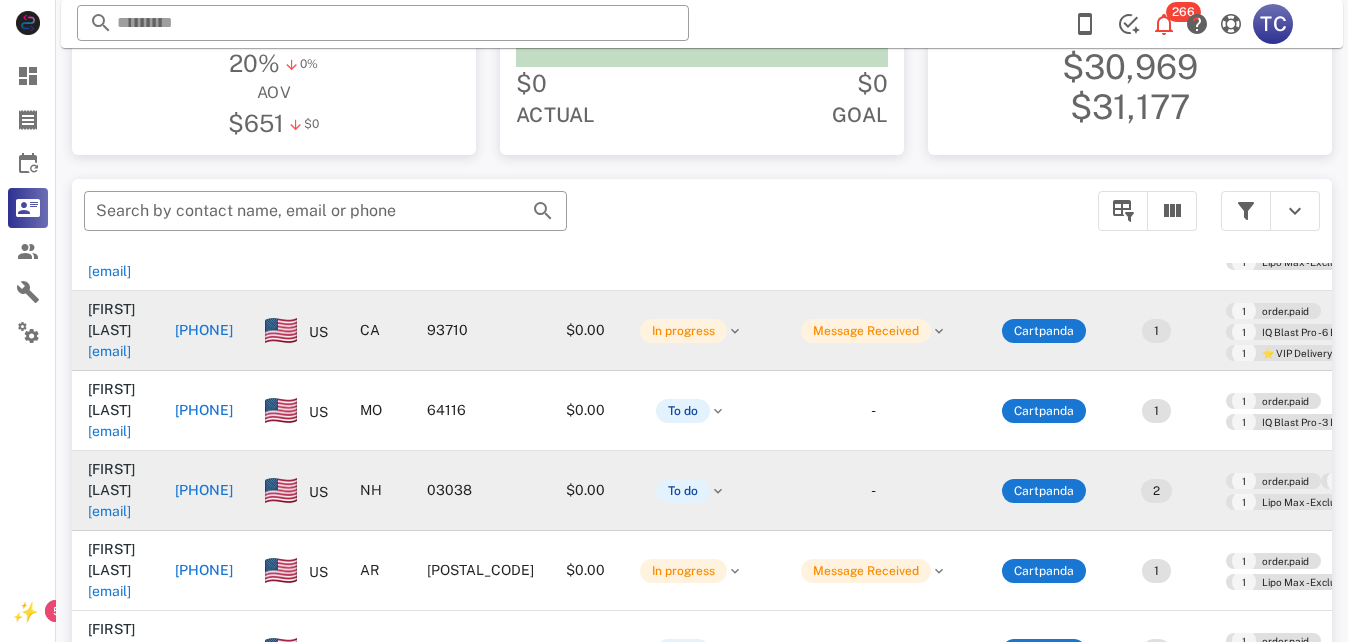 scroll, scrollTop: 300, scrollLeft: 0, axis: vertical 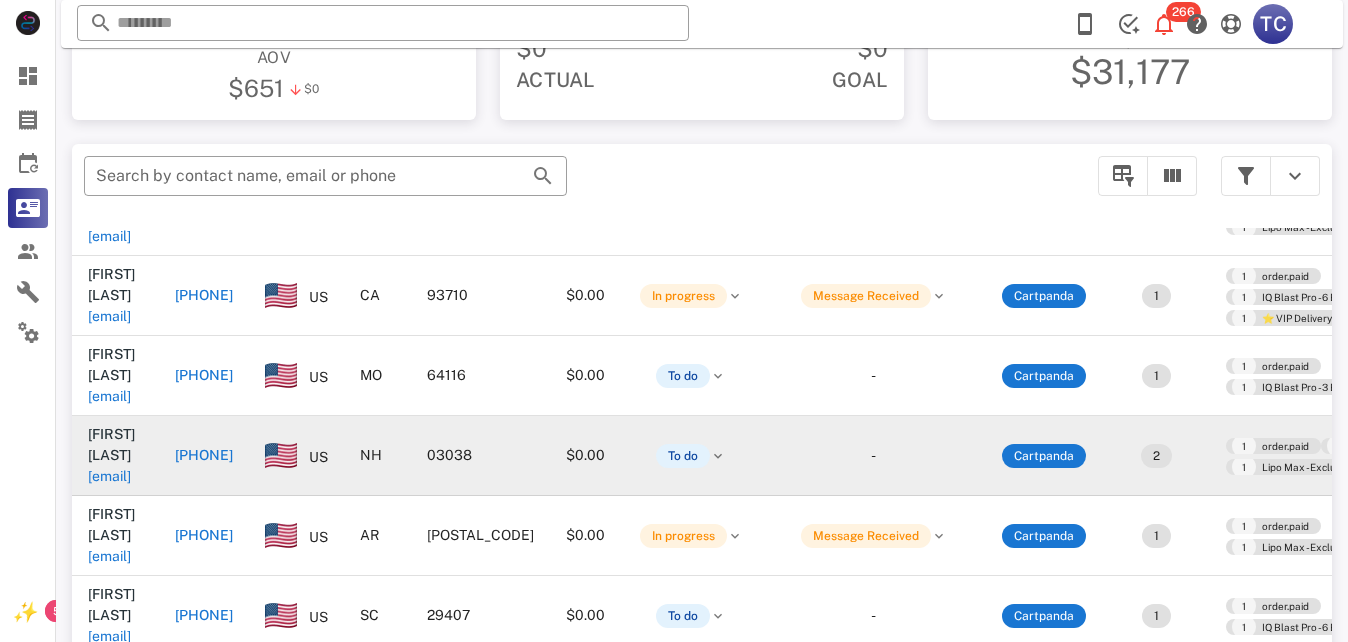 click on "-" at bounding box center [873, 455] 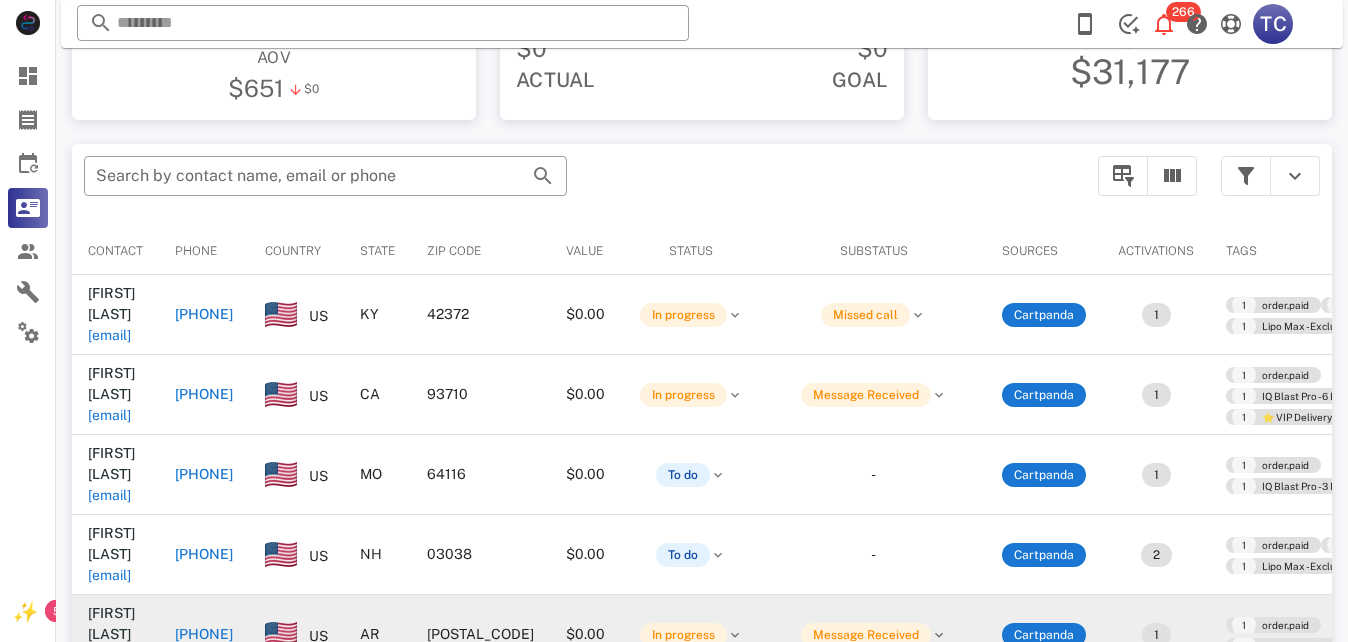 scroll, scrollTop: 0, scrollLeft: 0, axis: both 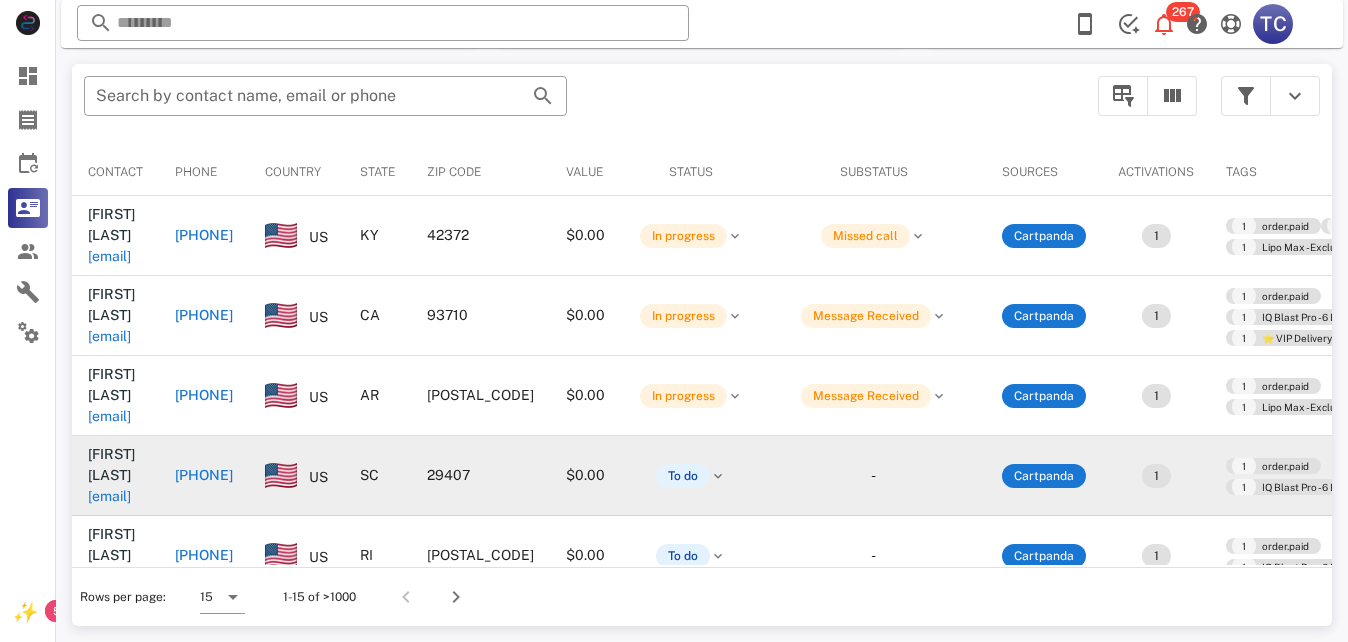 click on "[PHONE]" at bounding box center [204, 475] 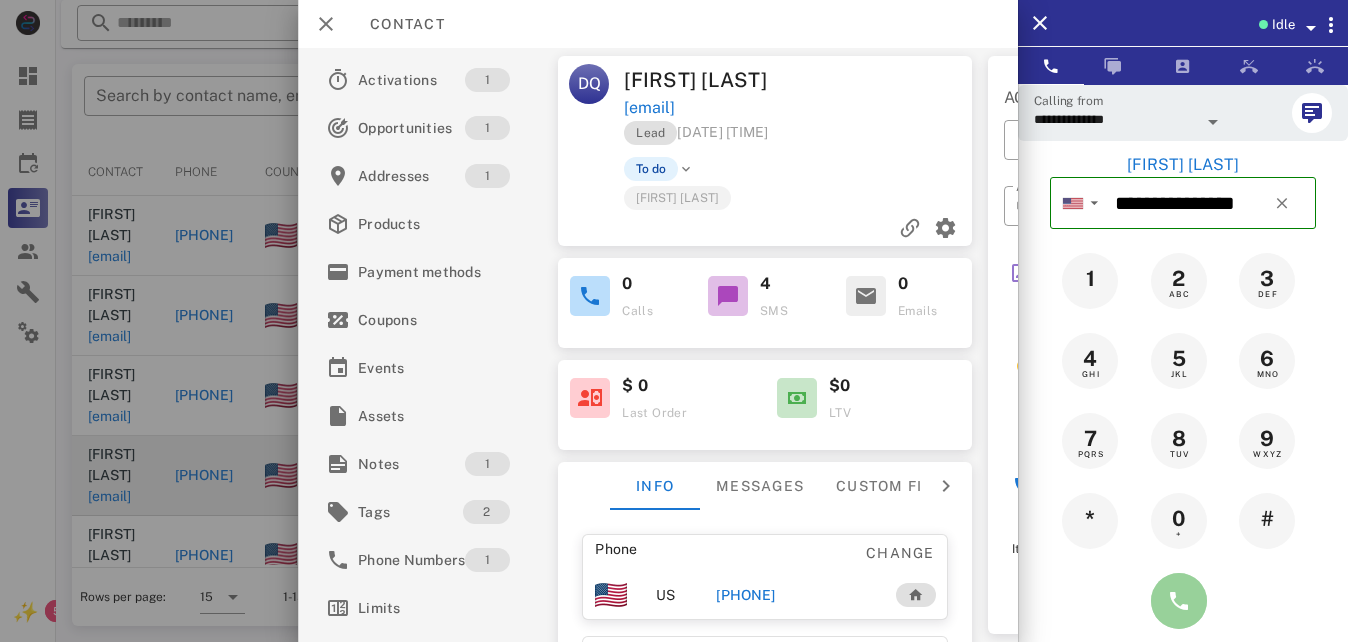 click at bounding box center [1179, 601] 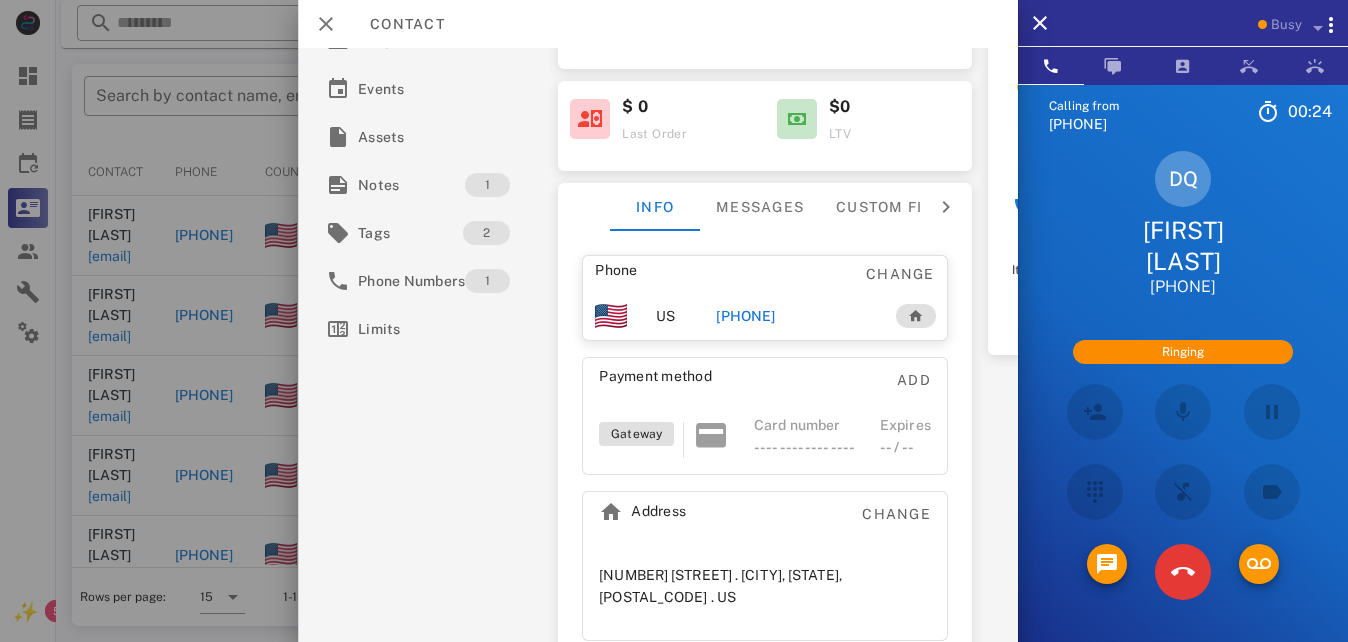 scroll, scrollTop: 290, scrollLeft: 0, axis: vertical 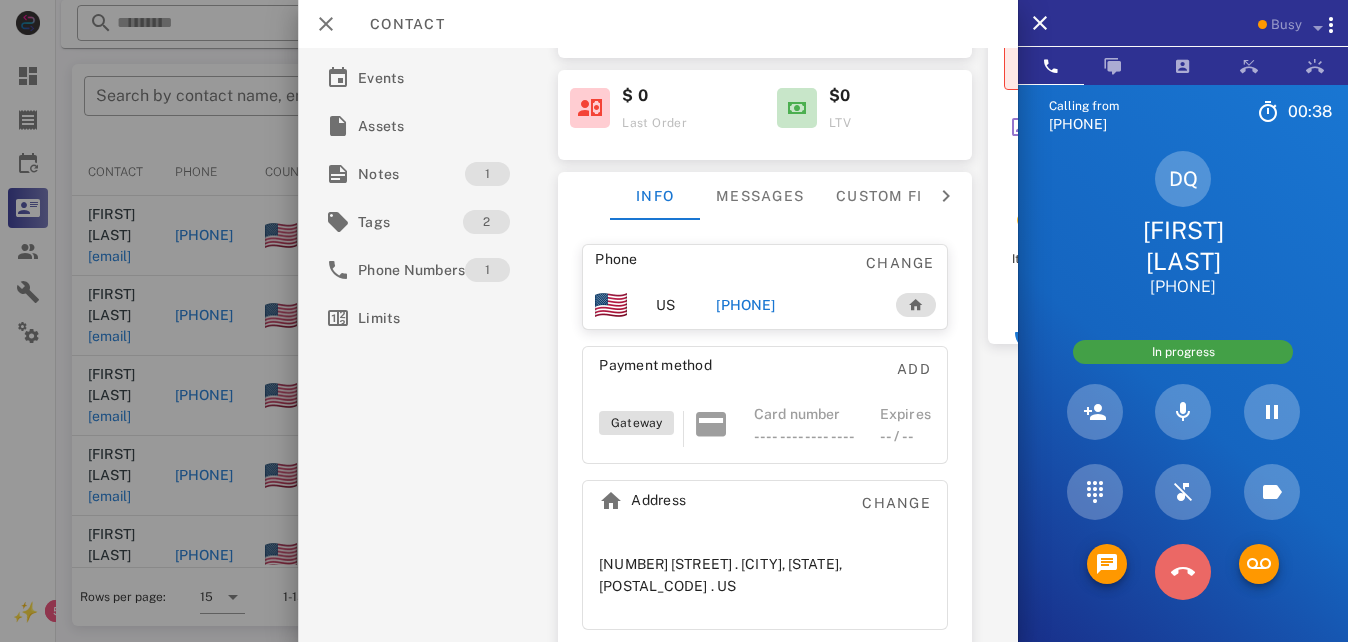 click at bounding box center [1183, 572] 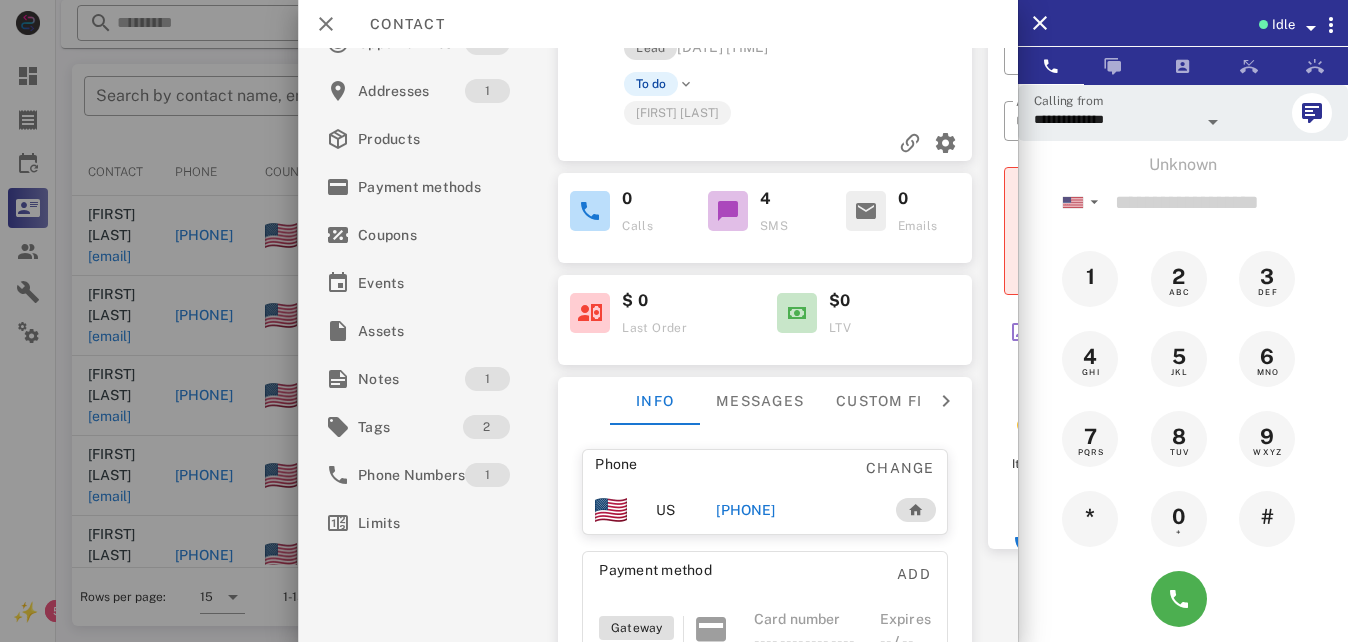 scroll, scrollTop: 0, scrollLeft: 0, axis: both 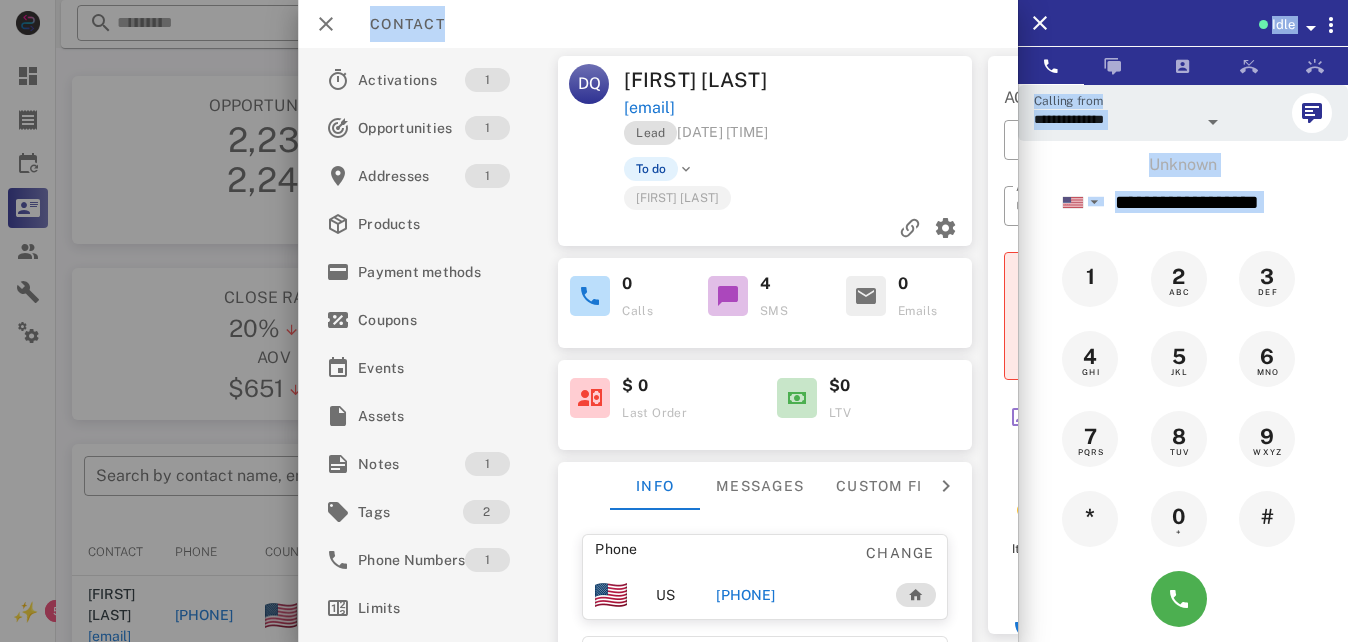 drag, startPoint x: 1110, startPoint y: 21, endPoint x: 887, endPoint y: 16, distance: 223.05605 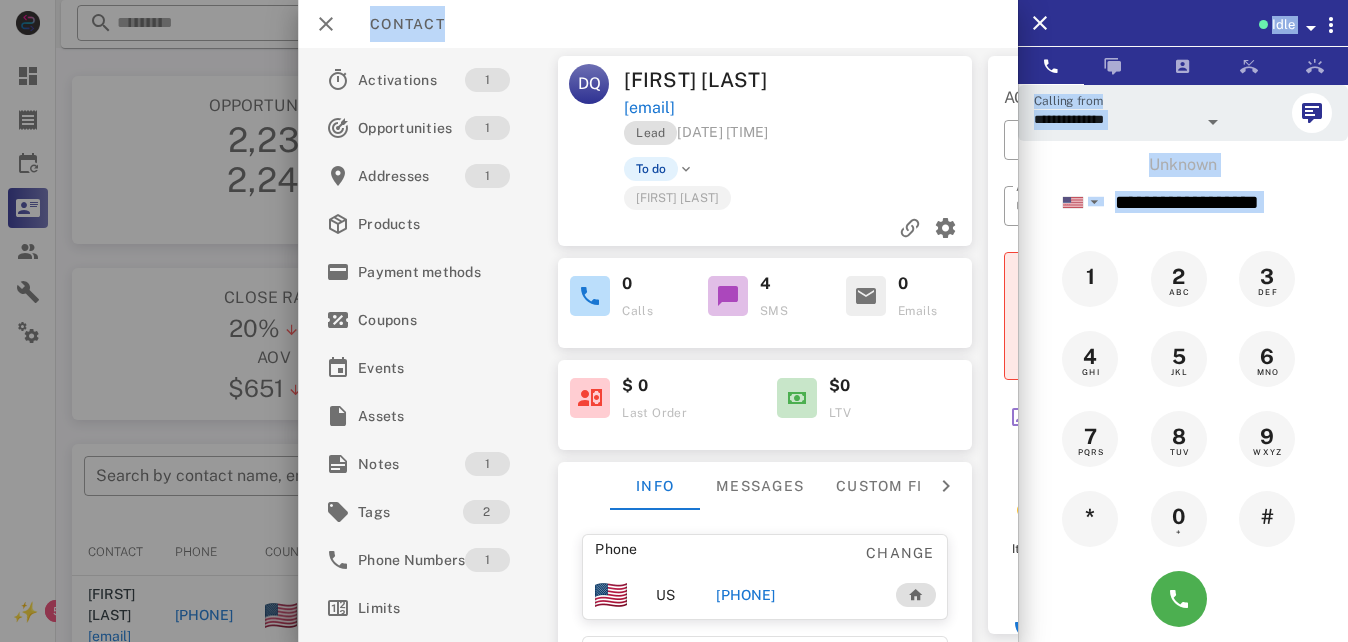 drag, startPoint x: 887, startPoint y: 16, endPoint x: 831, endPoint y: 17, distance: 56.008926 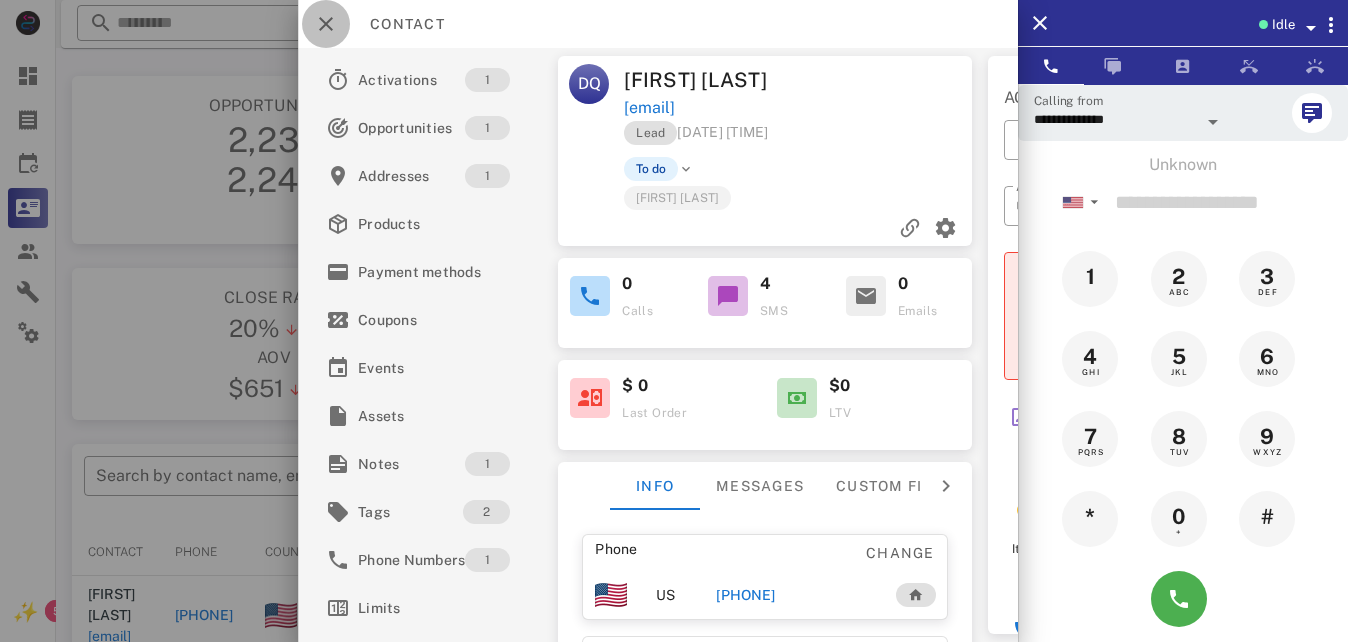 click at bounding box center (326, 24) 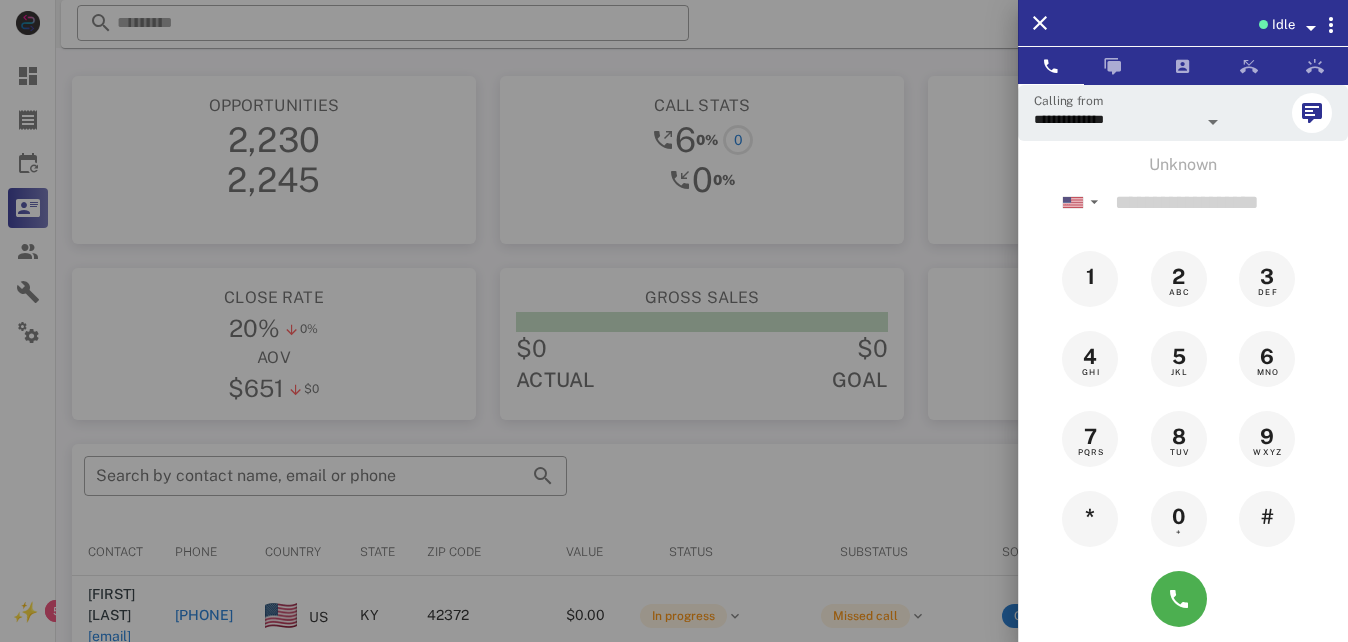 click at bounding box center (674, 321) 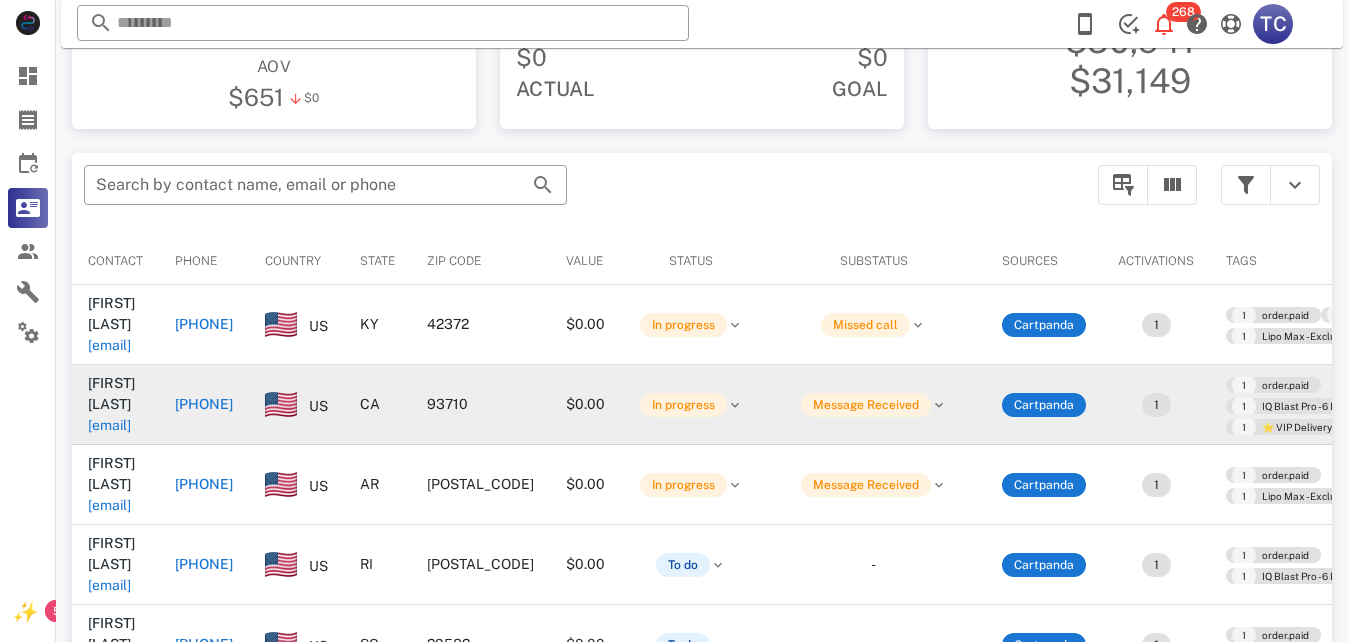 scroll, scrollTop: 300, scrollLeft: 0, axis: vertical 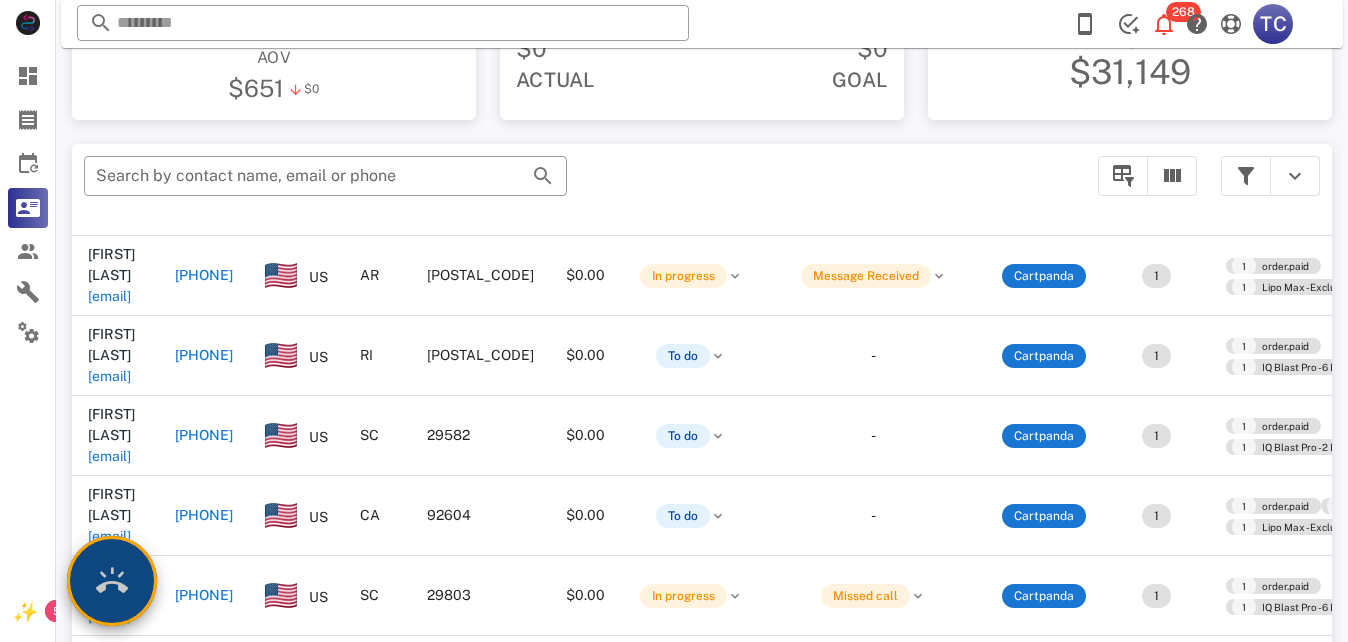 click at bounding box center [112, 581] 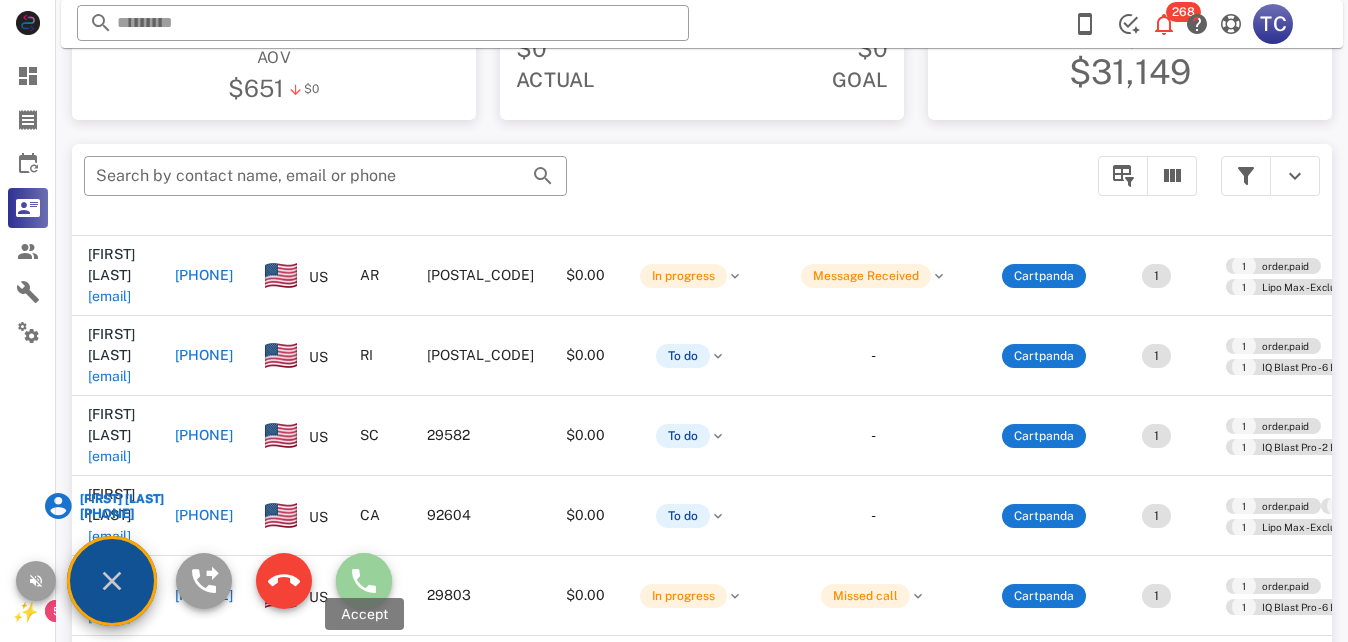 click at bounding box center [364, 581] 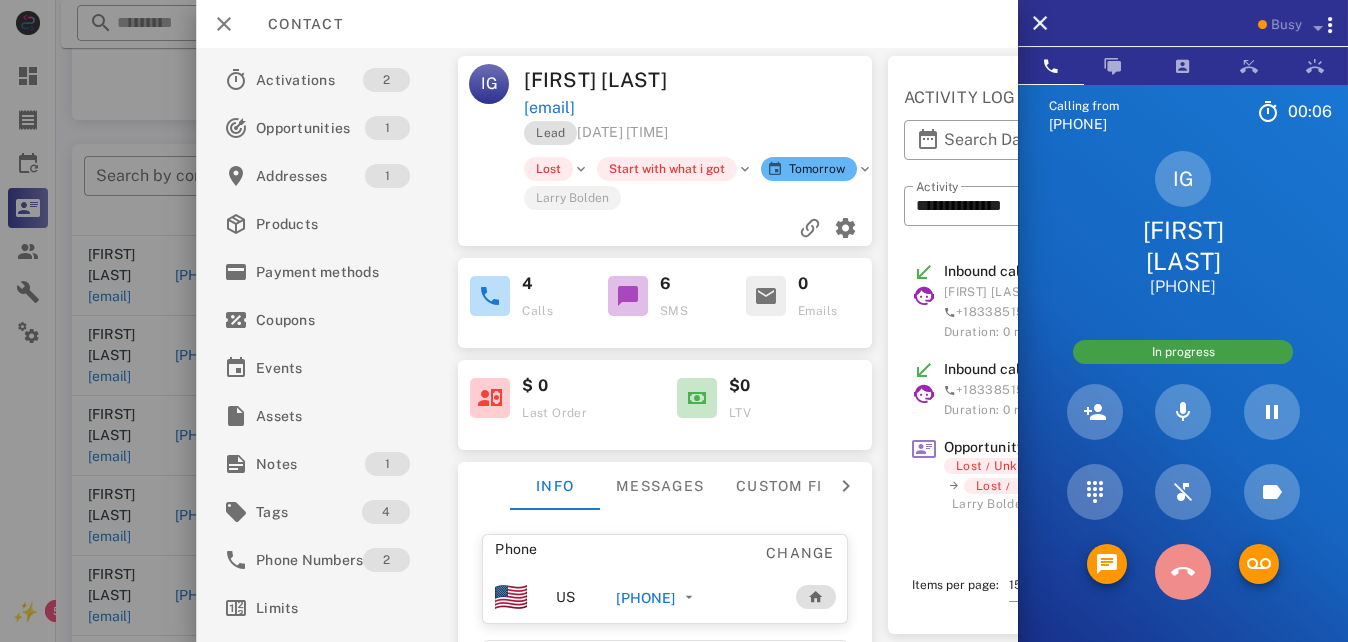 click at bounding box center [1183, 572] 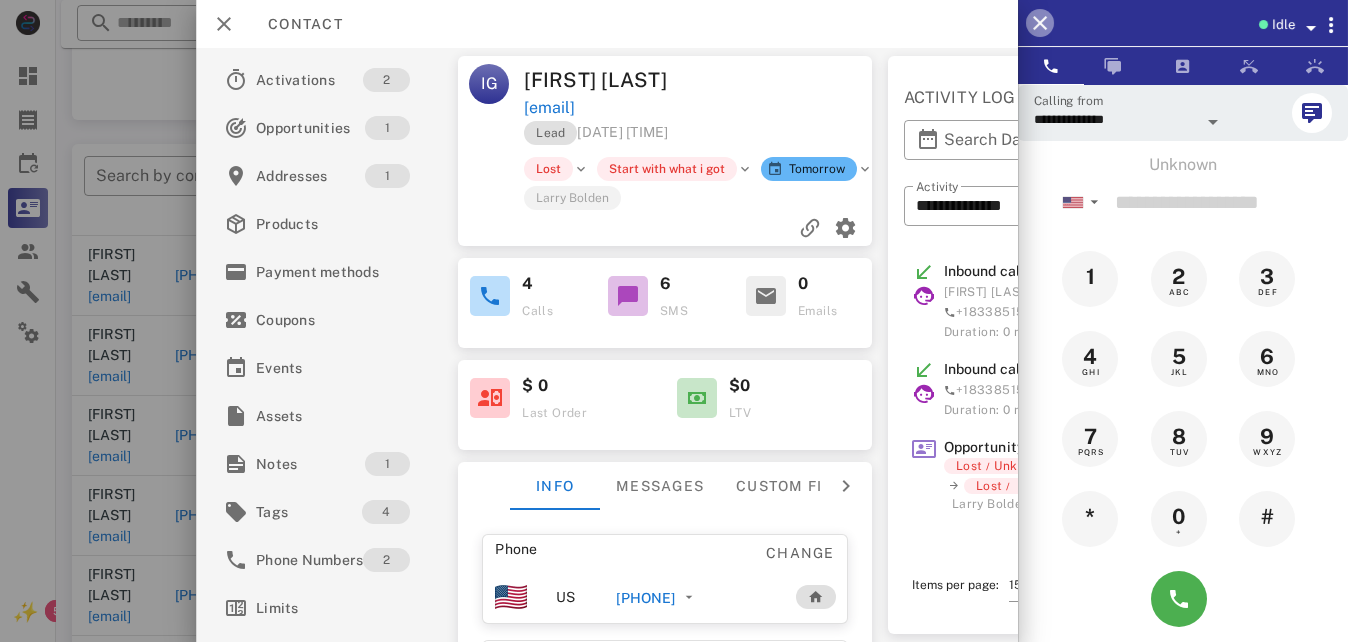 click at bounding box center [1040, 23] 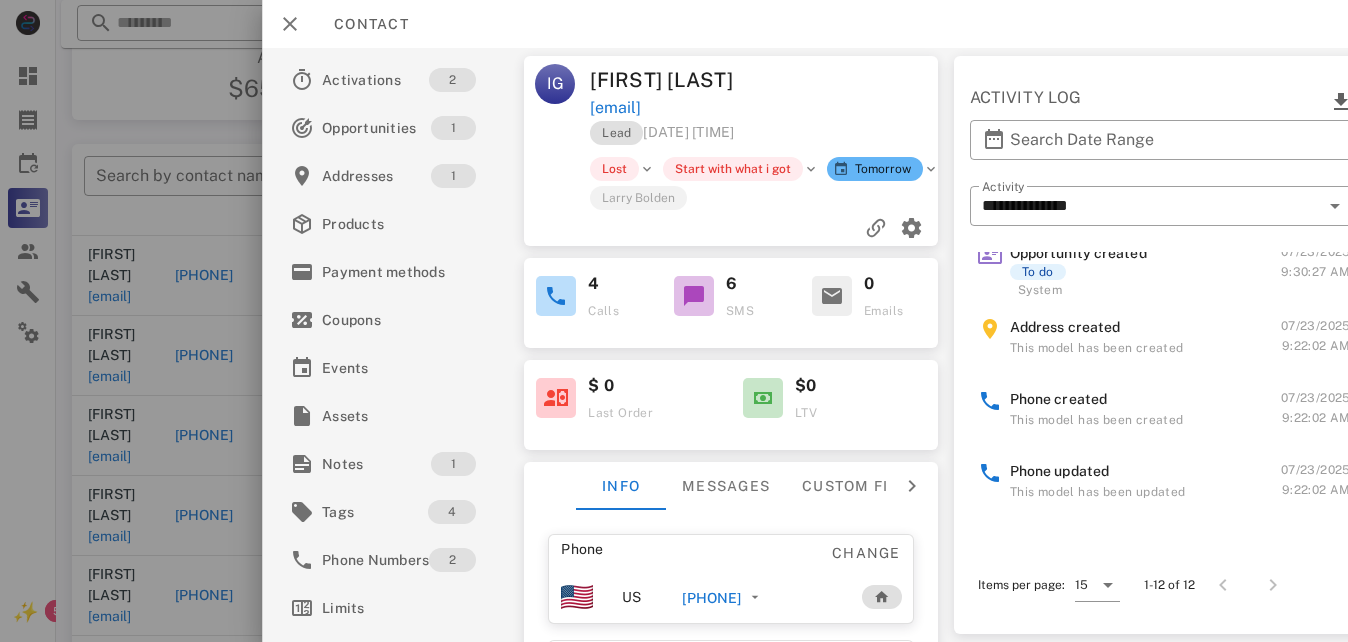 scroll, scrollTop: 692, scrollLeft: 0, axis: vertical 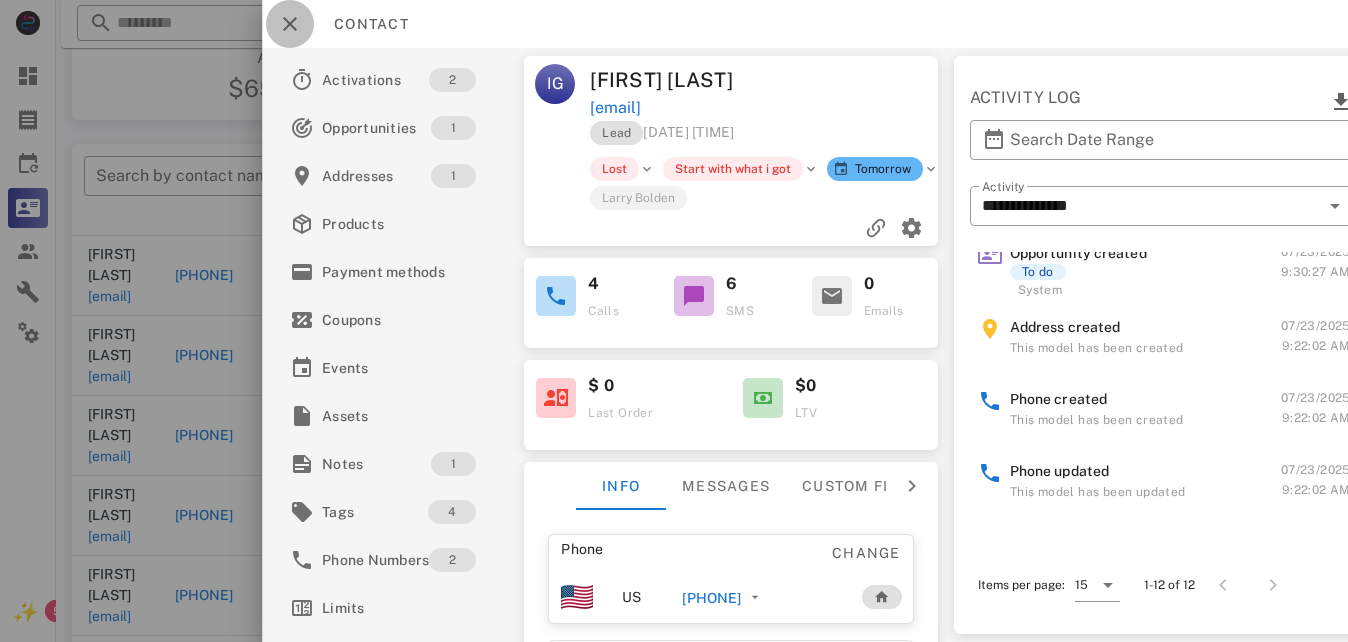 click at bounding box center [290, 24] 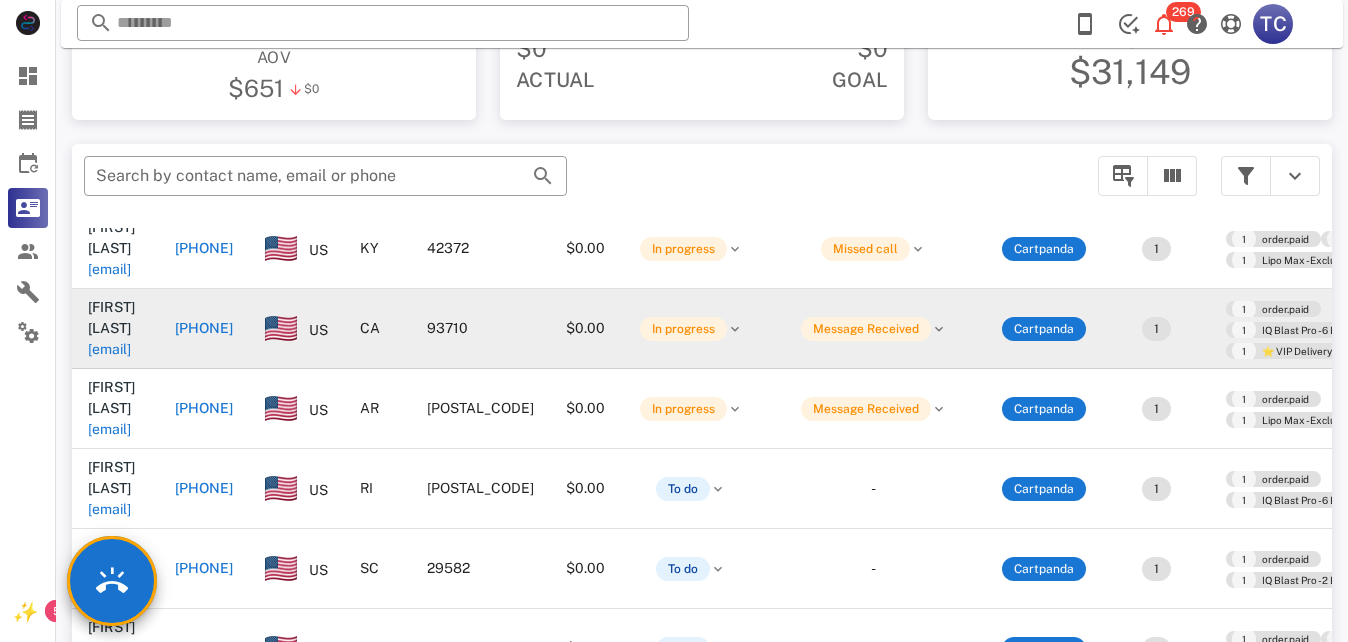 scroll, scrollTop: 100, scrollLeft: 0, axis: vertical 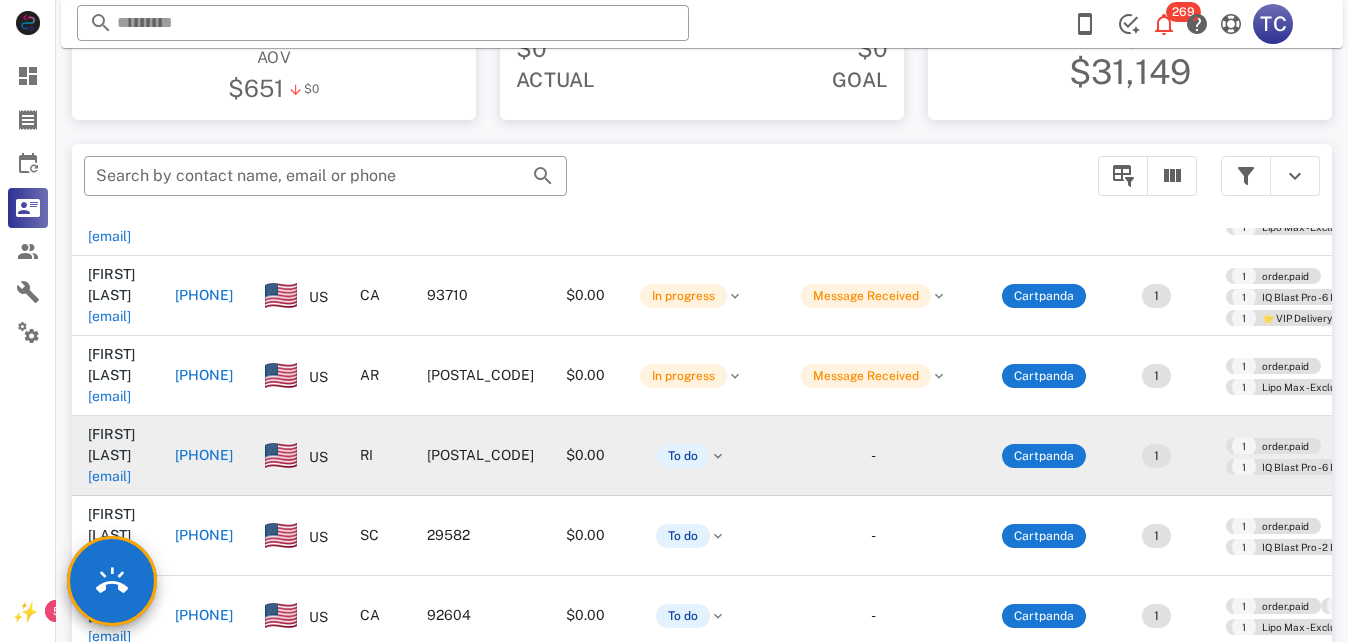 click on "[PHONE]" at bounding box center (204, 455) 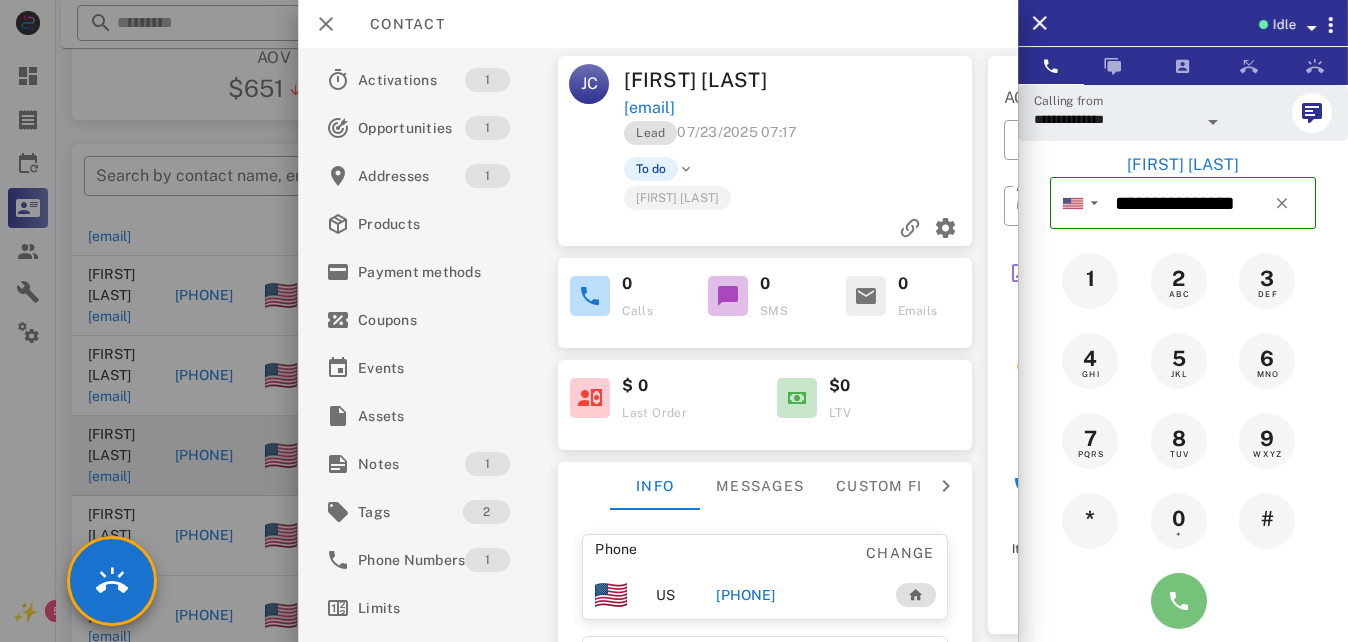 click at bounding box center (1179, 601) 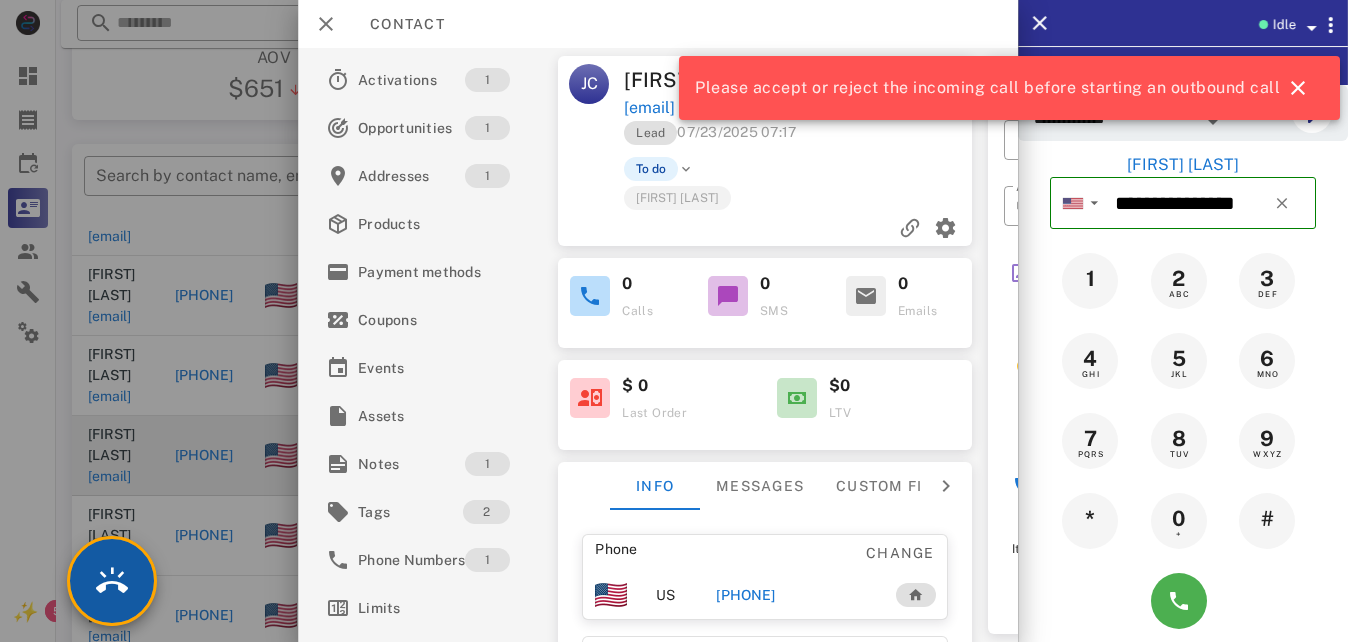 click at bounding box center [112, 581] 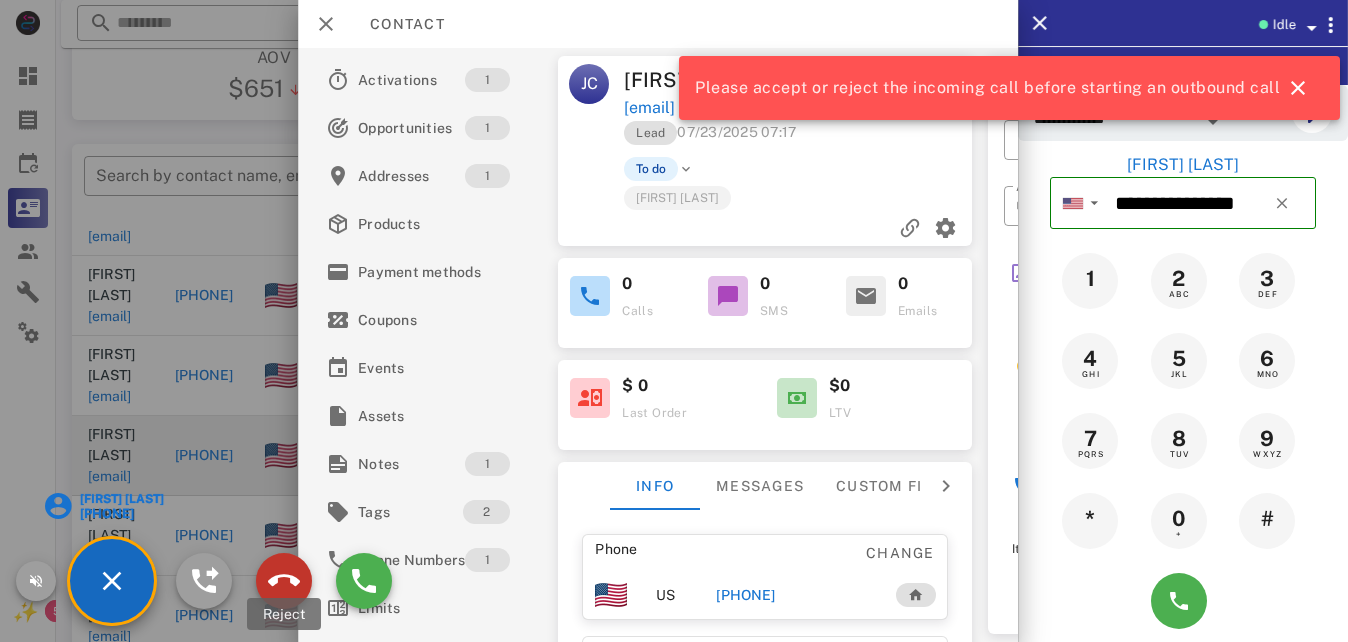 click at bounding box center (284, 581) 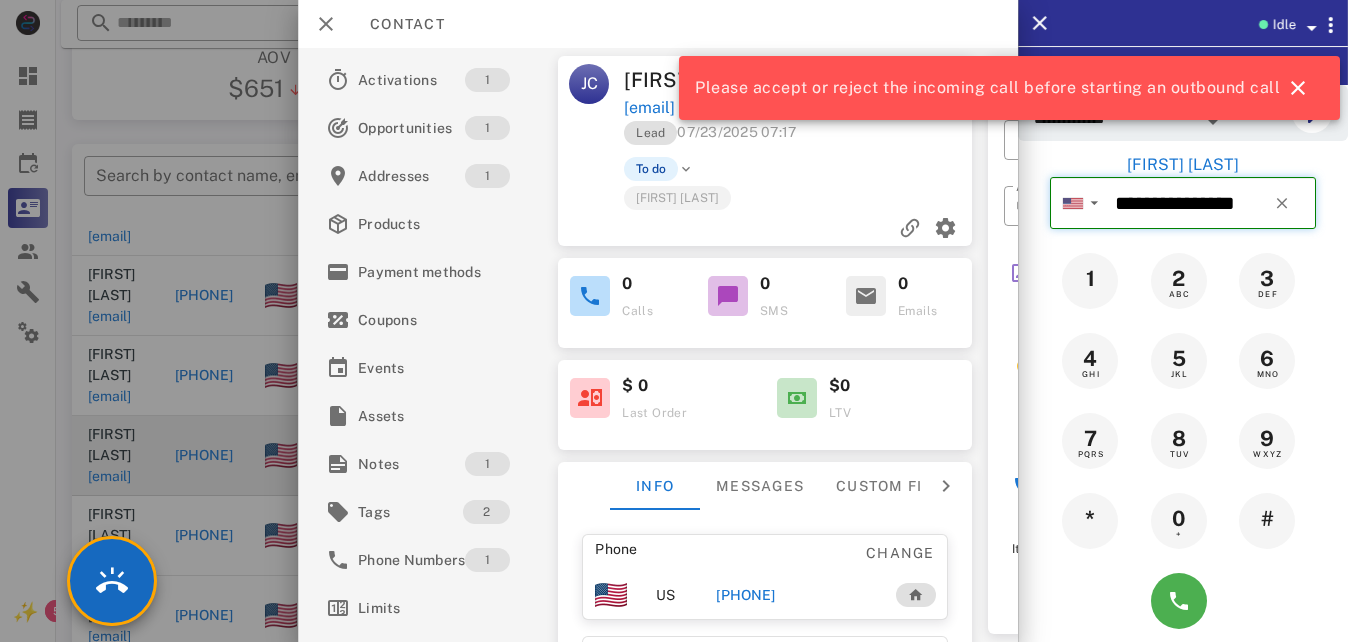 type 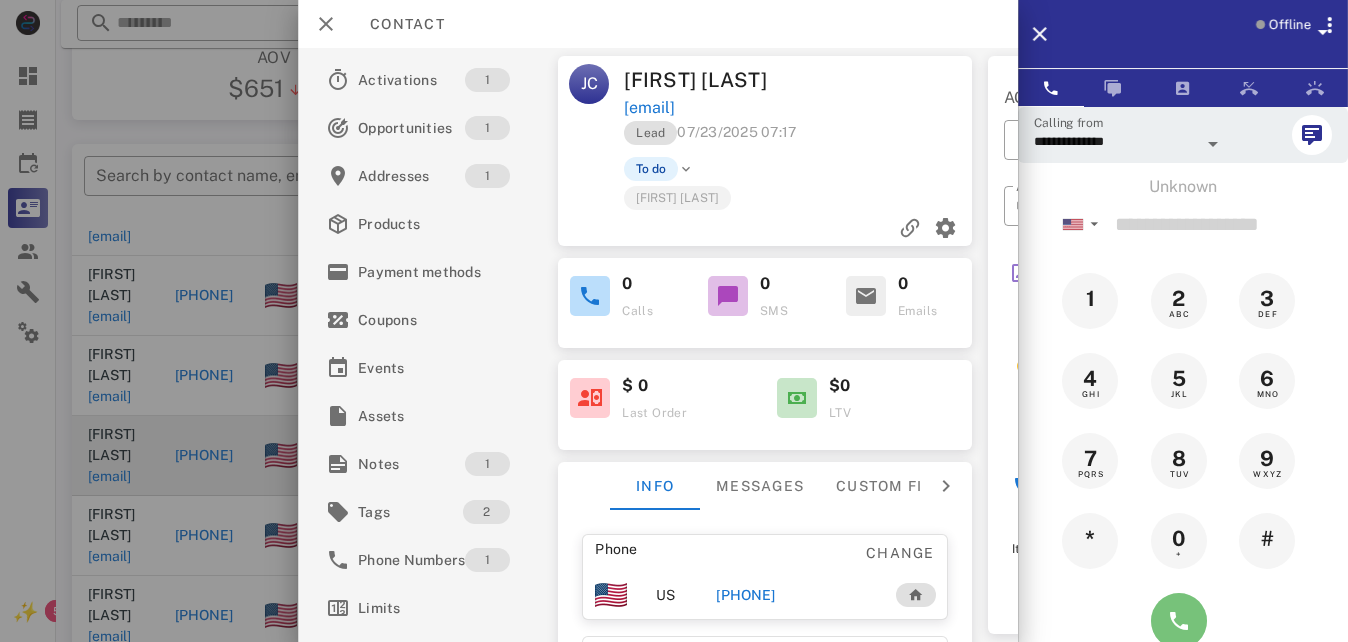 click at bounding box center (1179, 621) 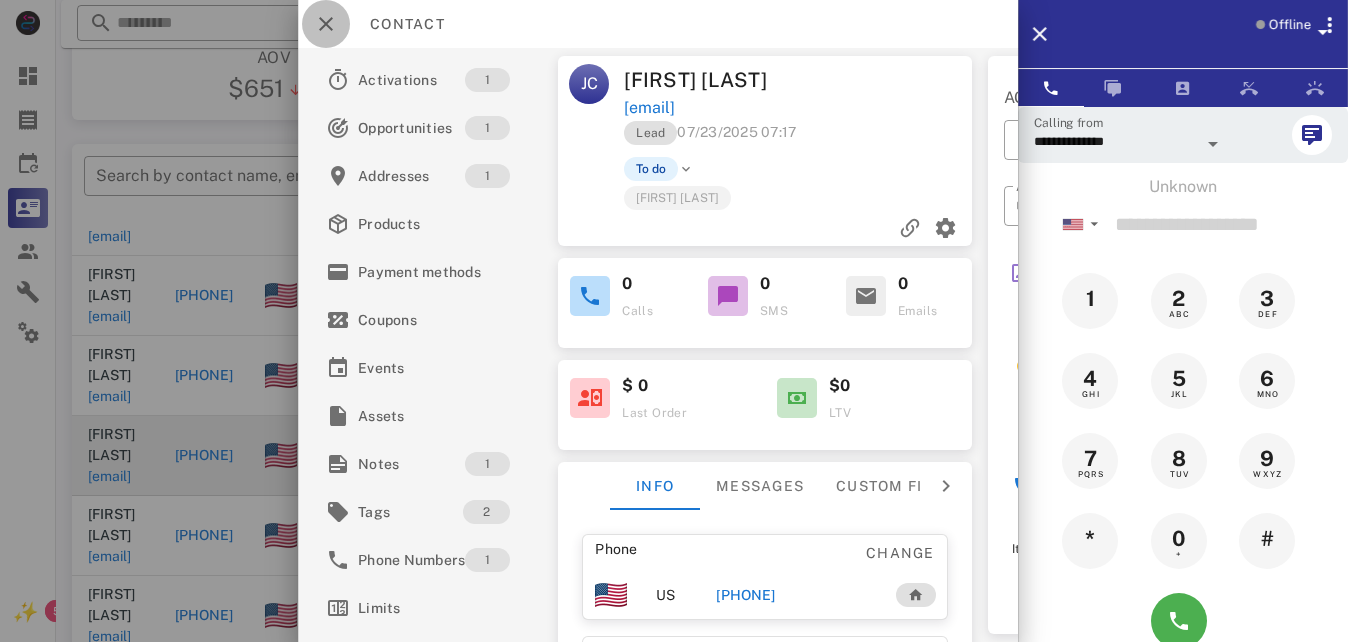 click at bounding box center [326, 24] 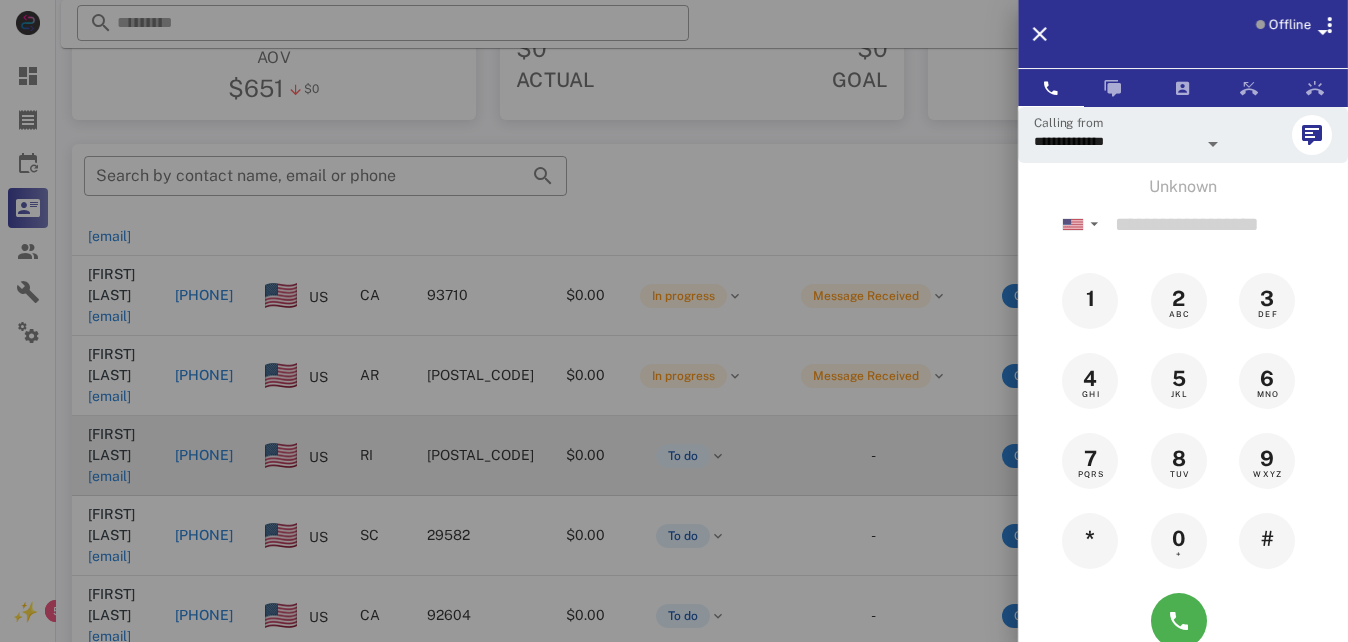 click at bounding box center [674, 321] 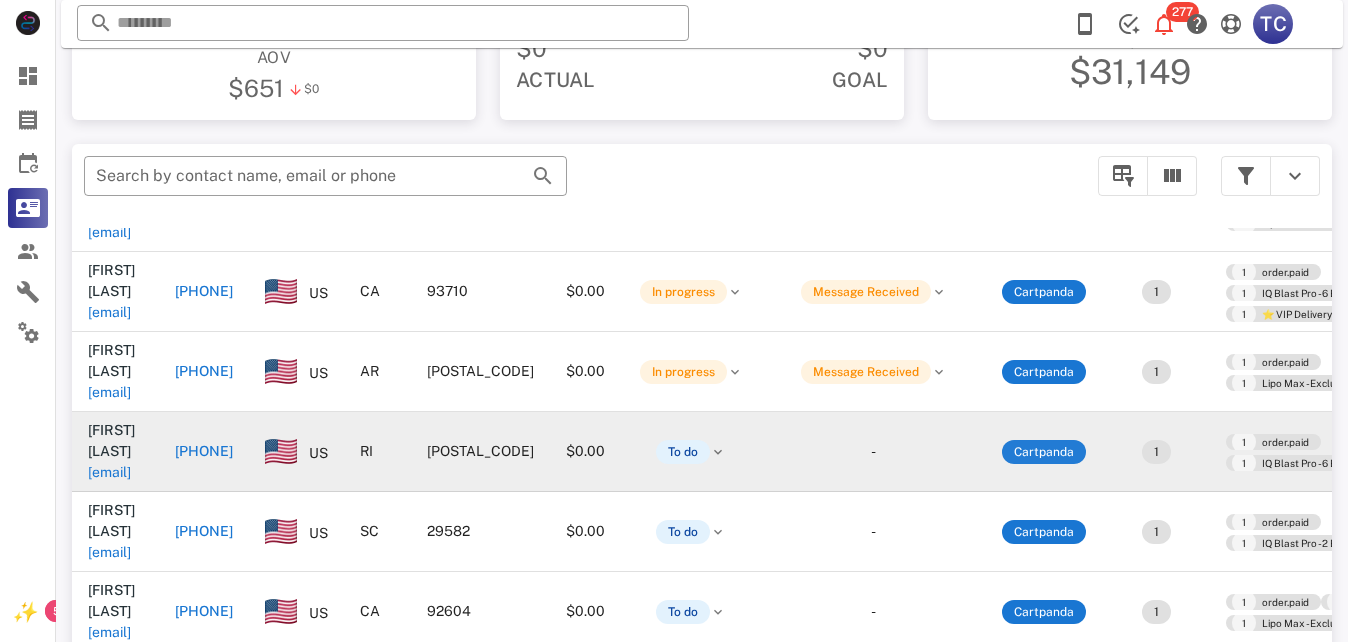 scroll, scrollTop: 0, scrollLeft: 0, axis: both 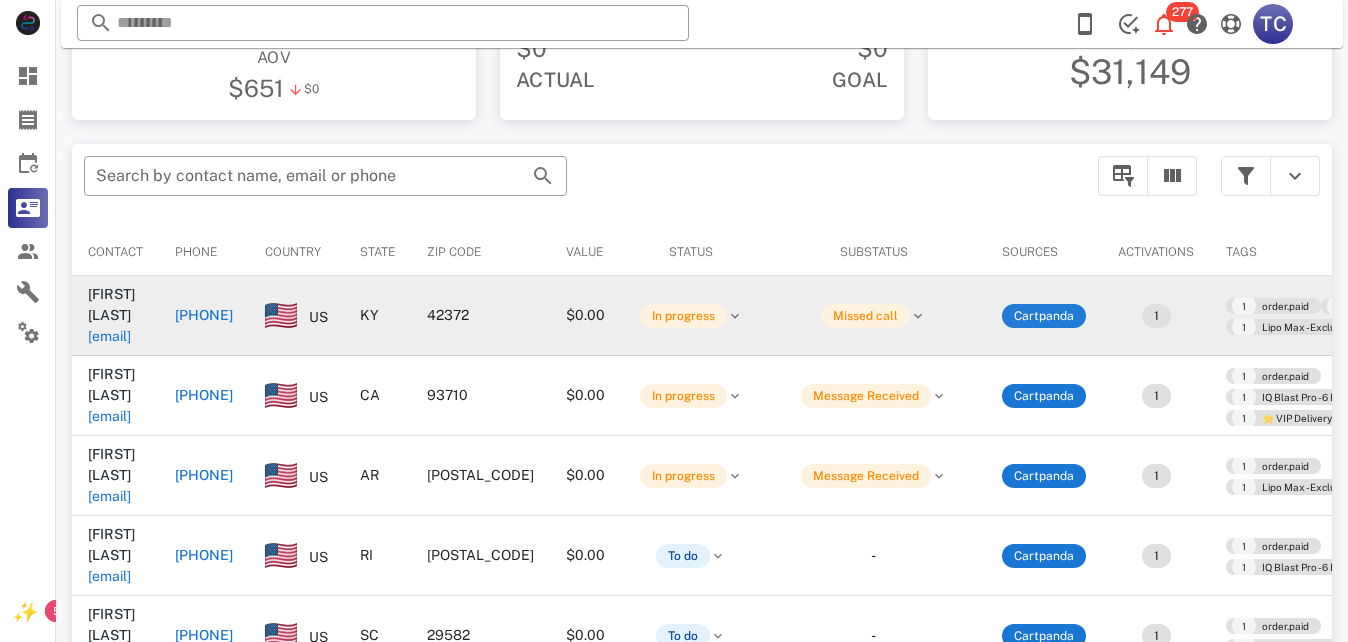 click on "Cartpanda" at bounding box center [1044, 316] 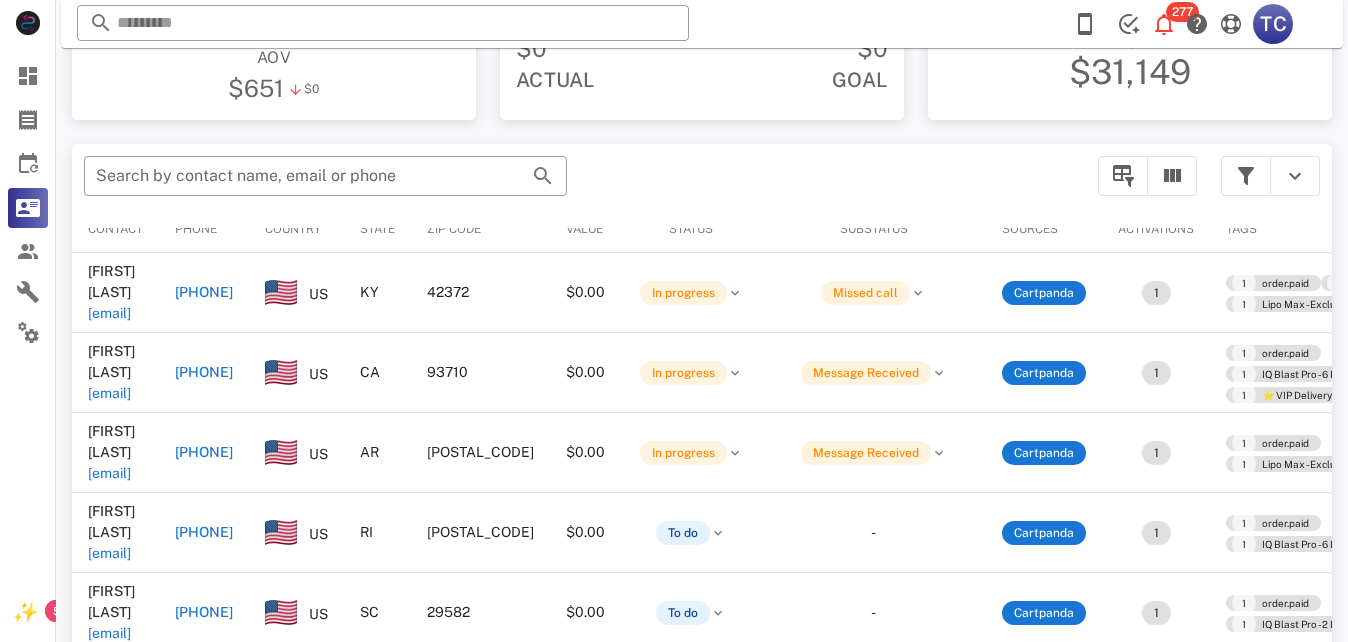 scroll, scrollTop: 0, scrollLeft: 0, axis: both 